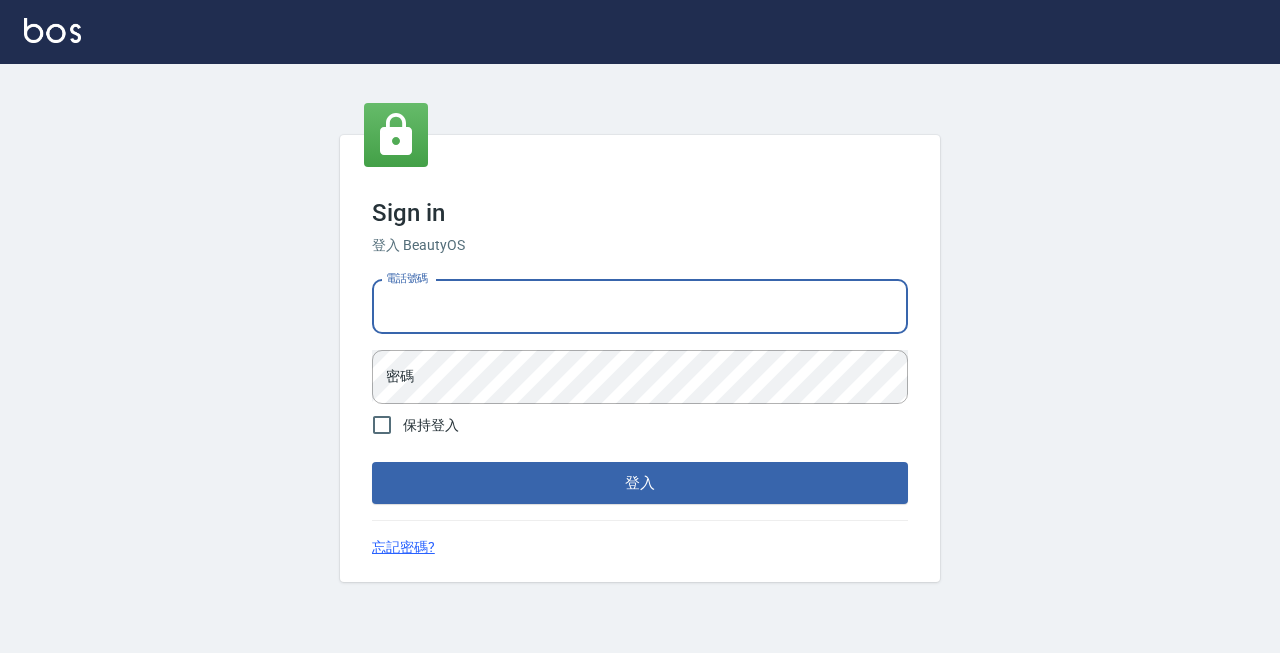 scroll, scrollTop: 0, scrollLeft: 0, axis: both 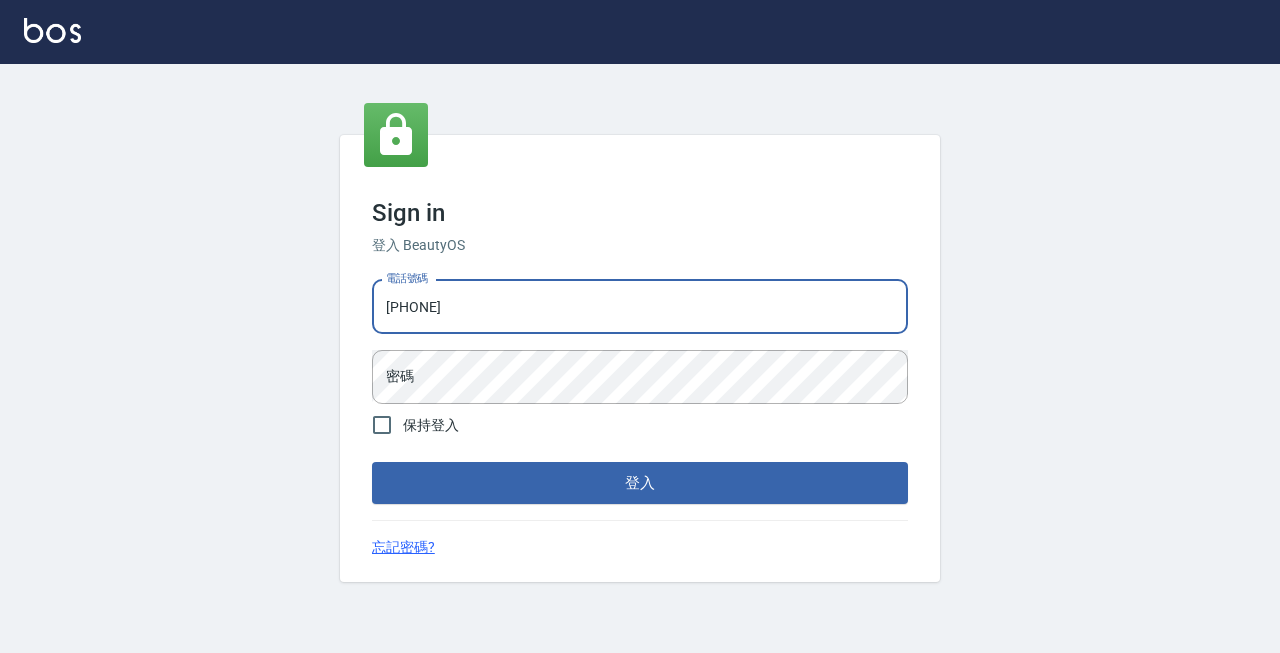 click on "登入" at bounding box center (640, 483) 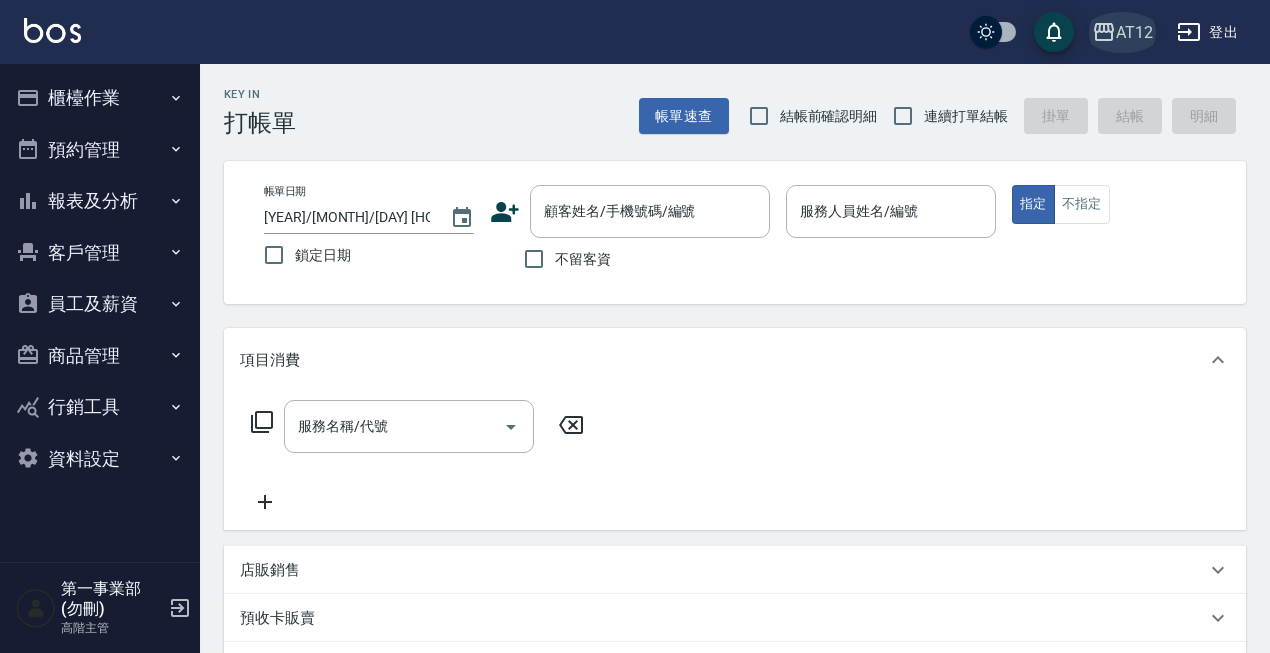 click 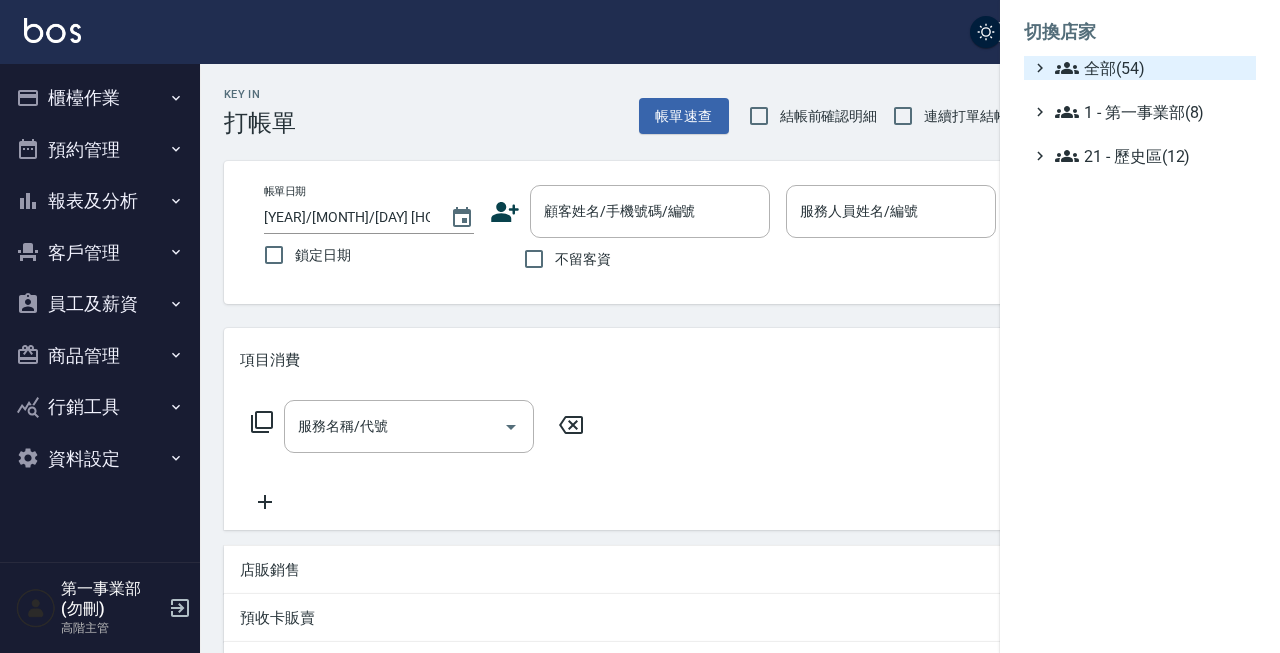 click on "全部(54)" at bounding box center [1151, 68] 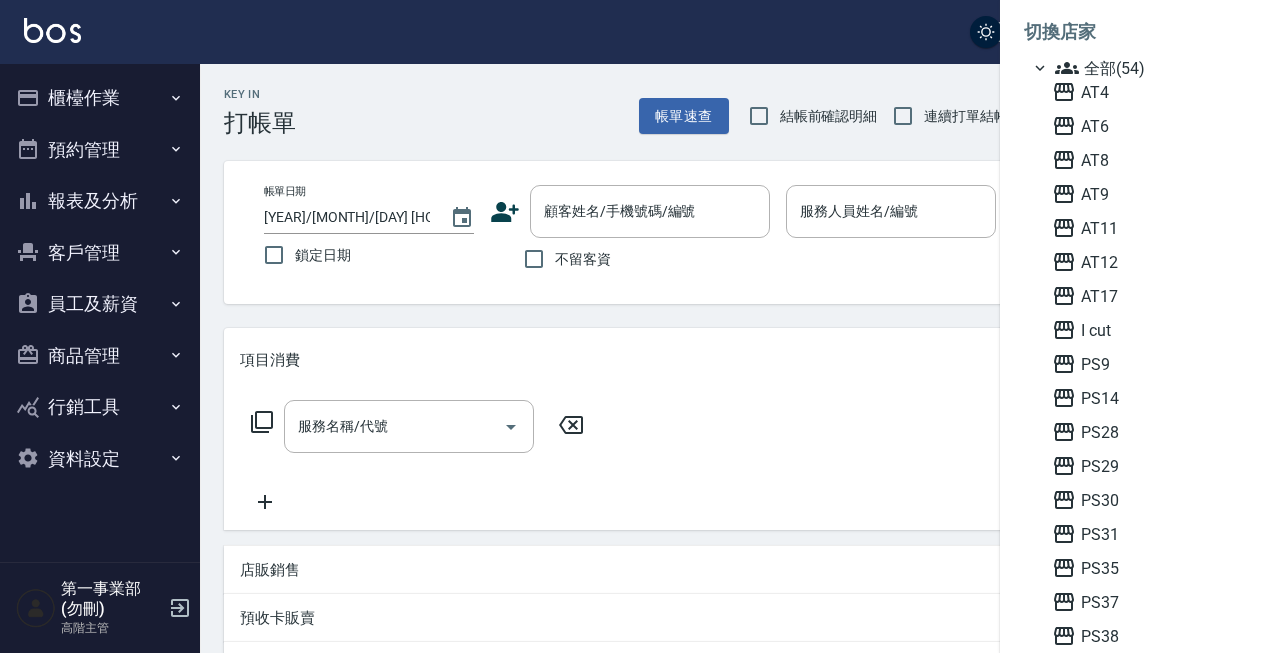 click on "全部(54)" at bounding box center [1151, 68] 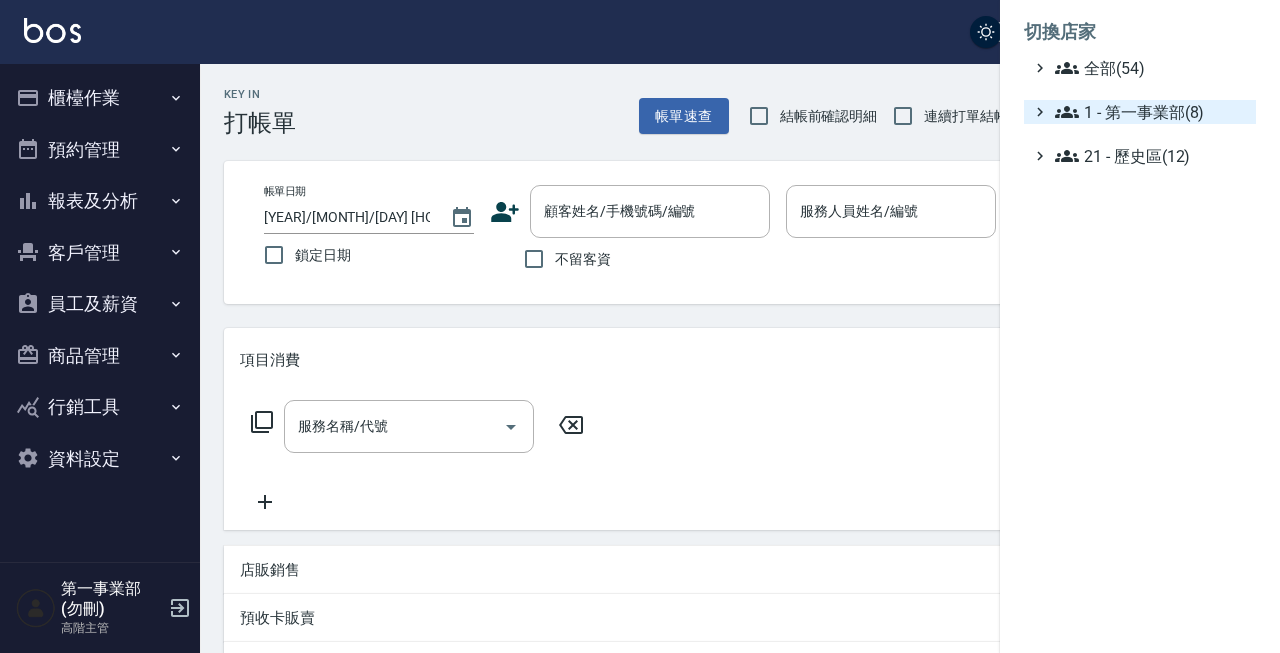 click on "1 - 第一事業部(8)" at bounding box center [1151, 112] 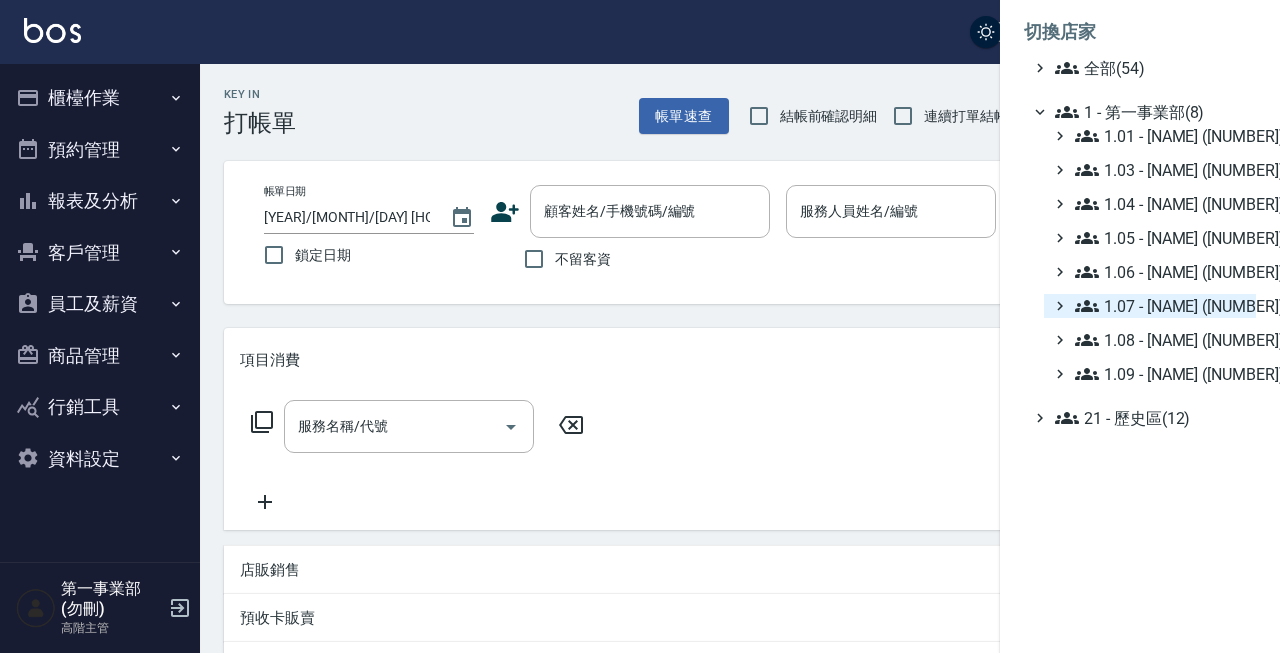 click on "1.07 - 蔡佳均(11)" at bounding box center (1161, 306) 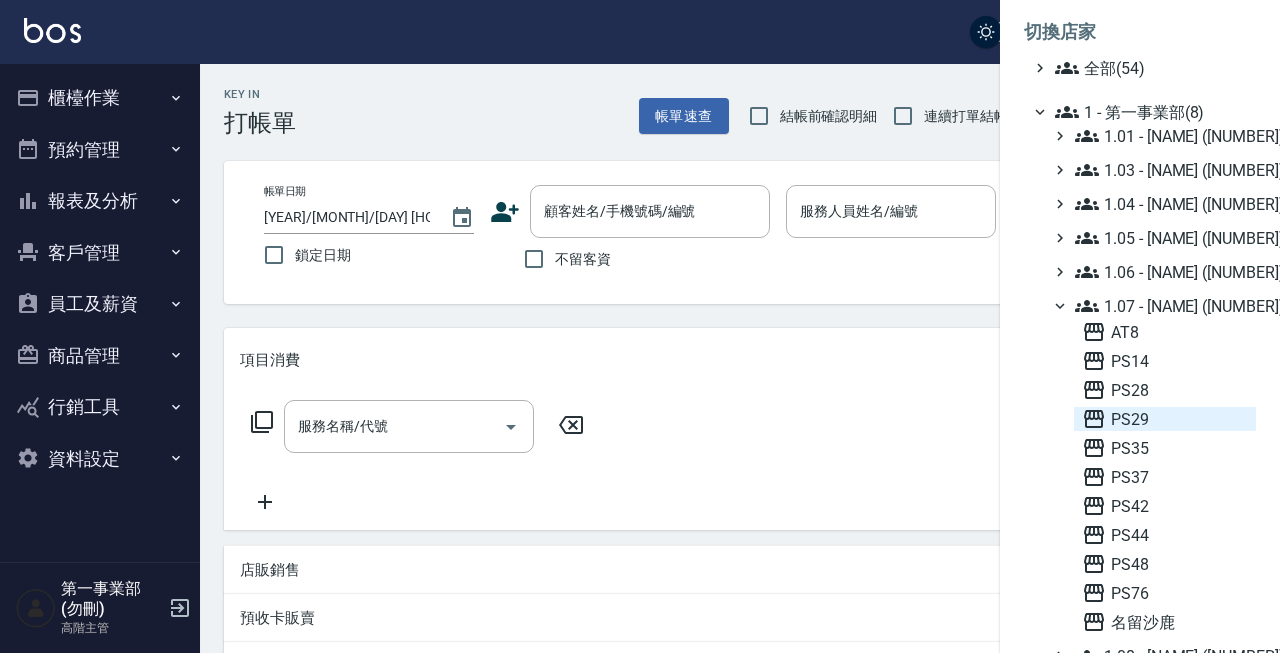 click on "PS29" at bounding box center [1165, 419] 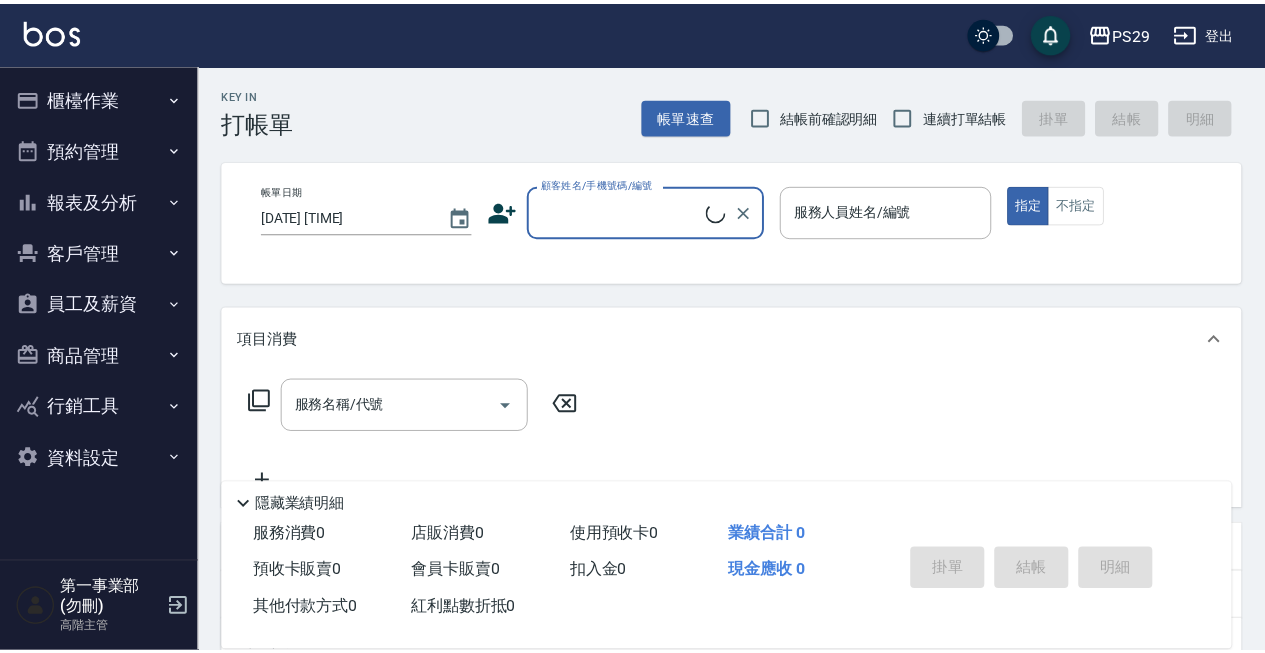 scroll, scrollTop: 0, scrollLeft: 0, axis: both 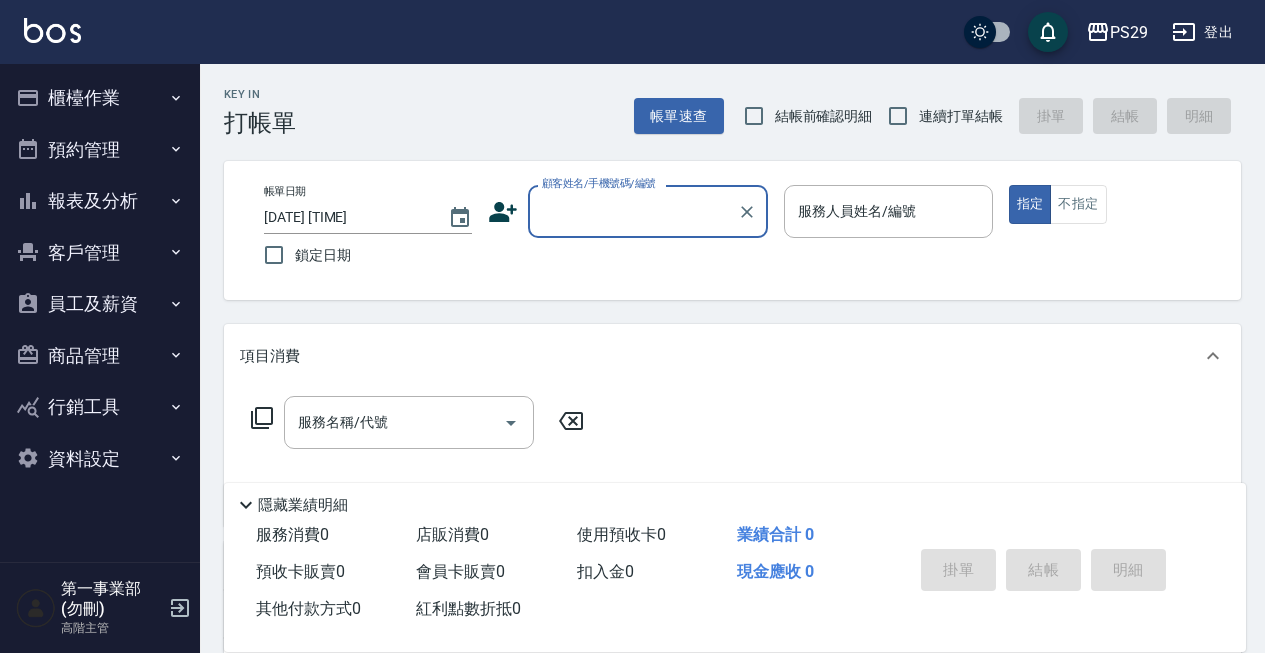click on "櫃檯作業" at bounding box center [100, 98] 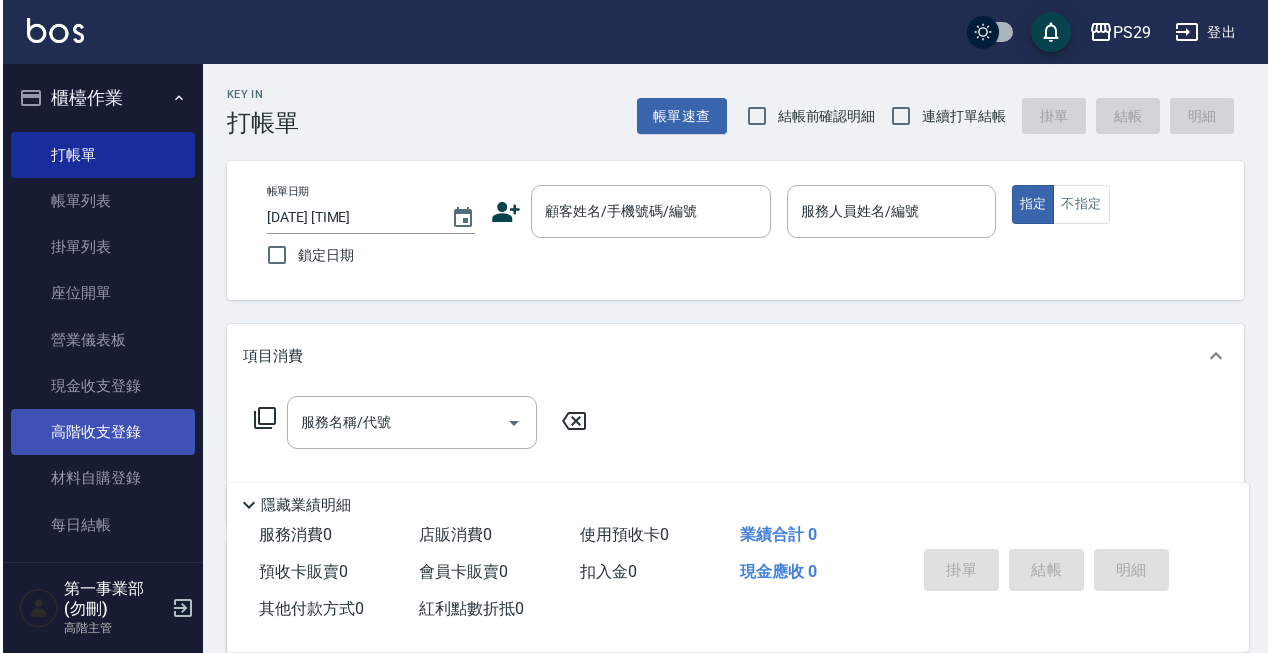 scroll, scrollTop: 21, scrollLeft: 0, axis: vertical 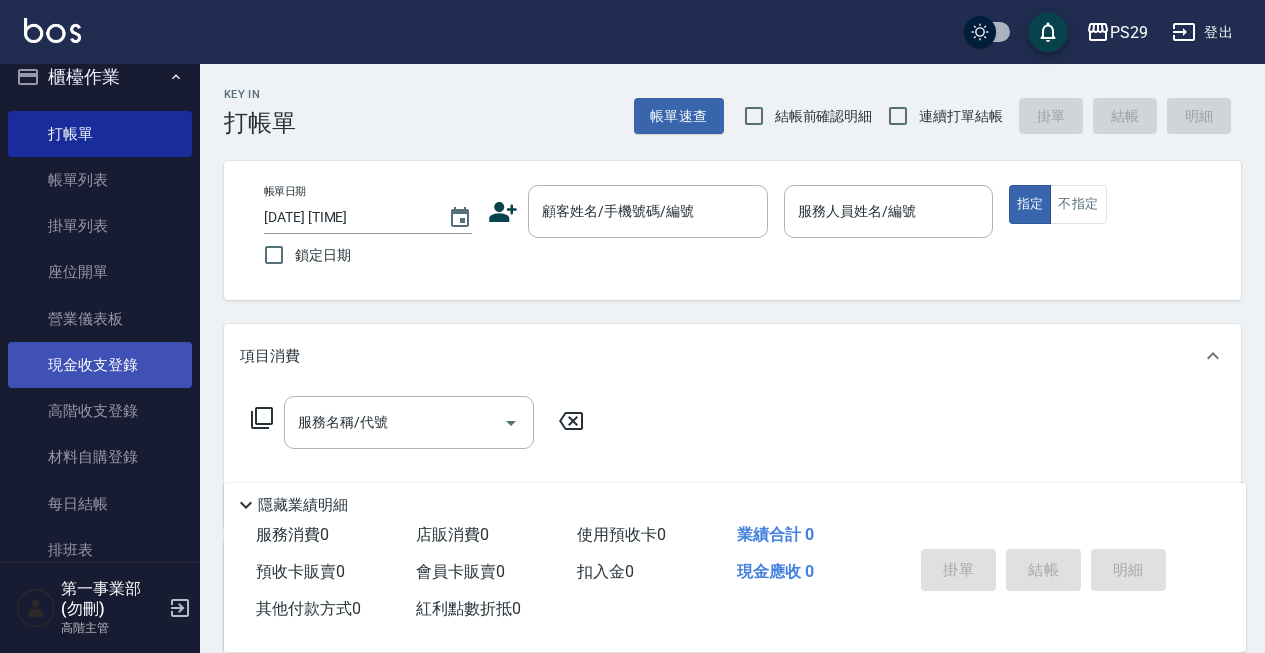 click on "現金收支登錄" at bounding box center (100, 365) 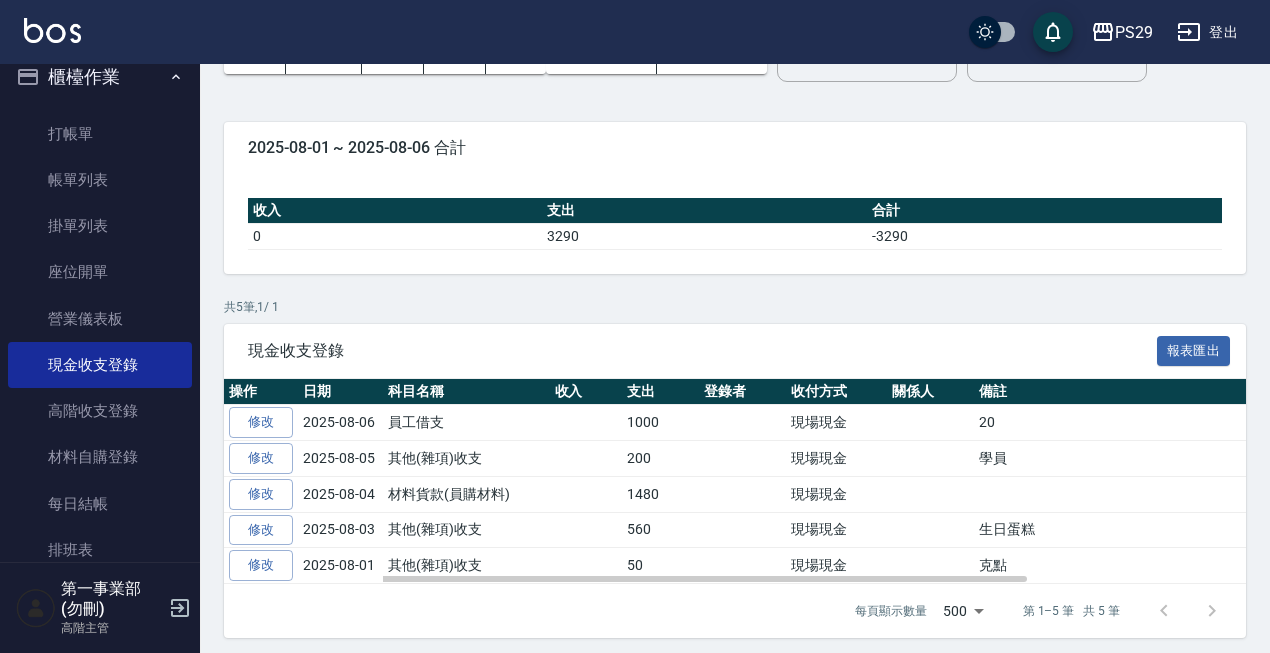 scroll, scrollTop: 128, scrollLeft: 0, axis: vertical 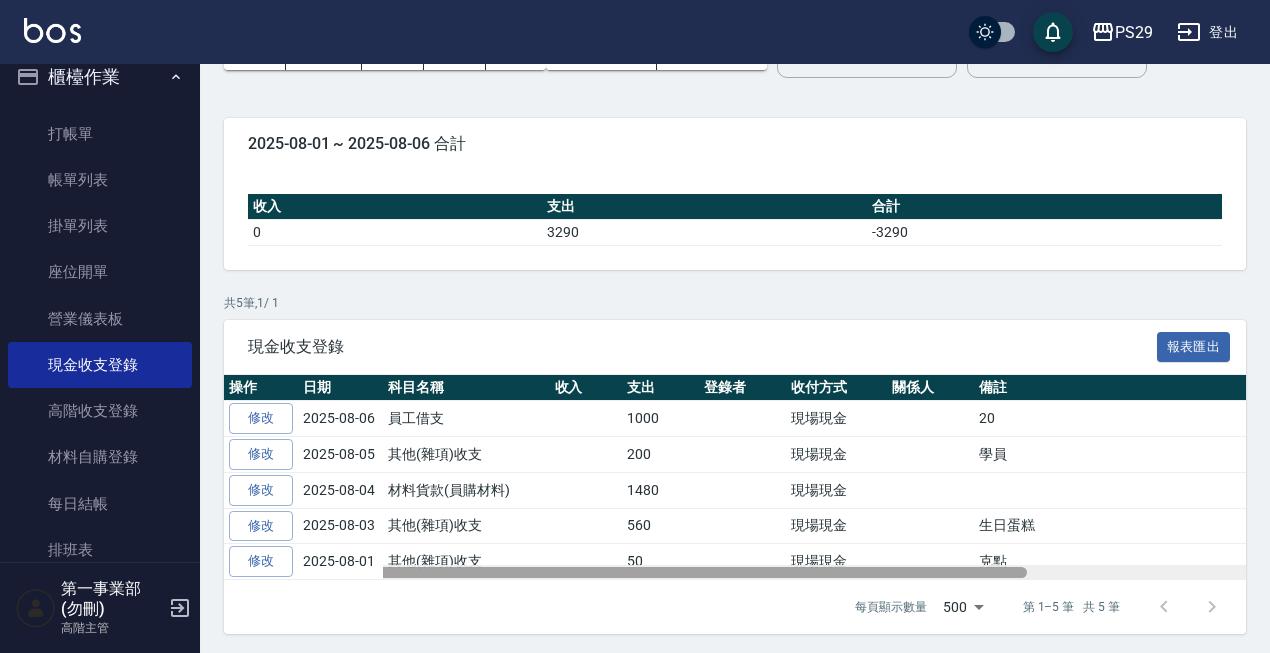 drag, startPoint x: 608, startPoint y: 571, endPoint x: 337, endPoint y: 586, distance: 271.41483 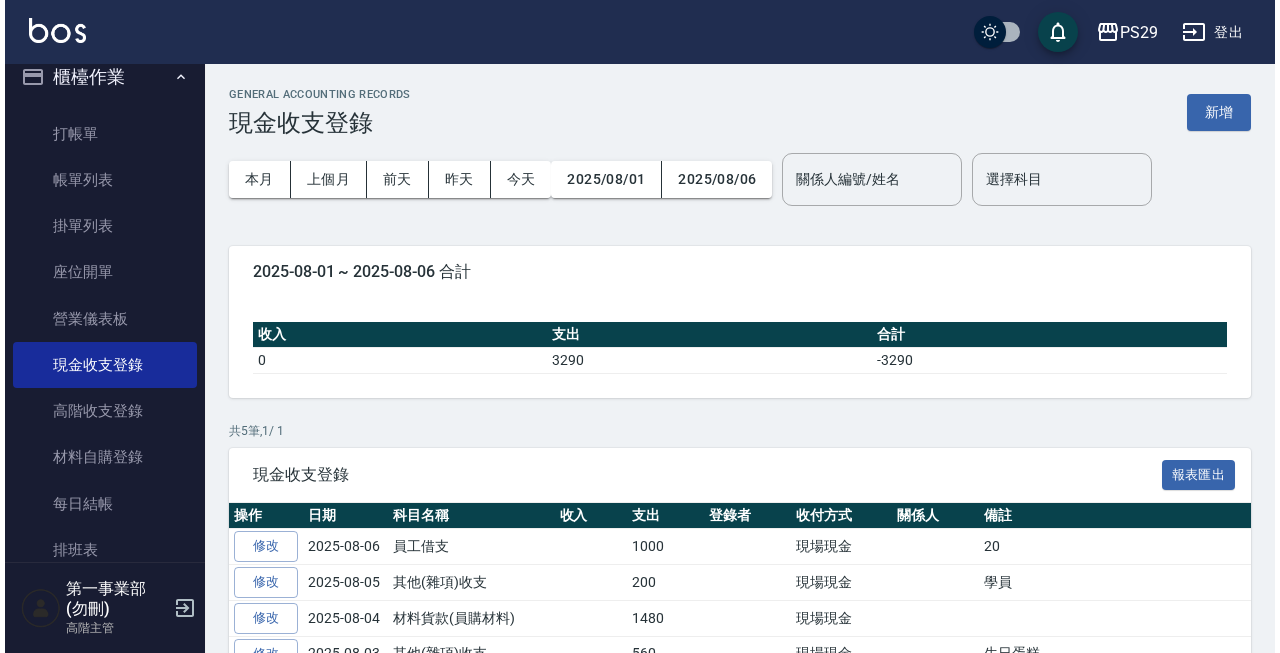 scroll, scrollTop: 128, scrollLeft: 0, axis: vertical 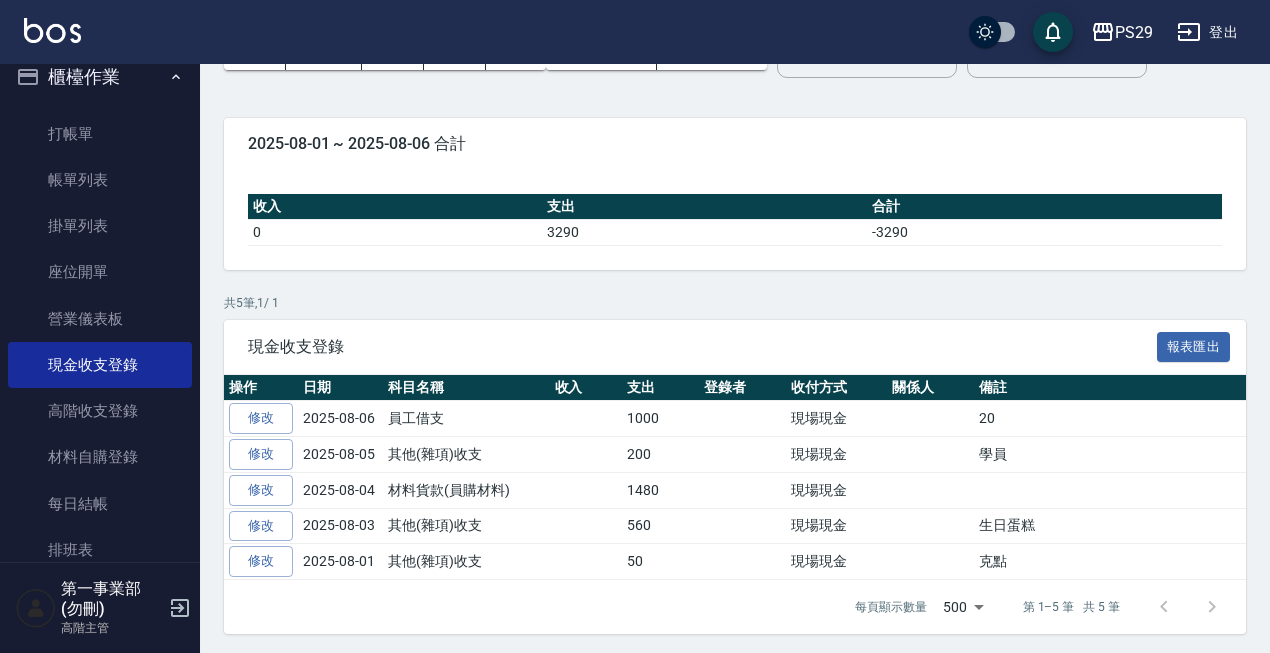 click on "PS29" at bounding box center (1134, 32) 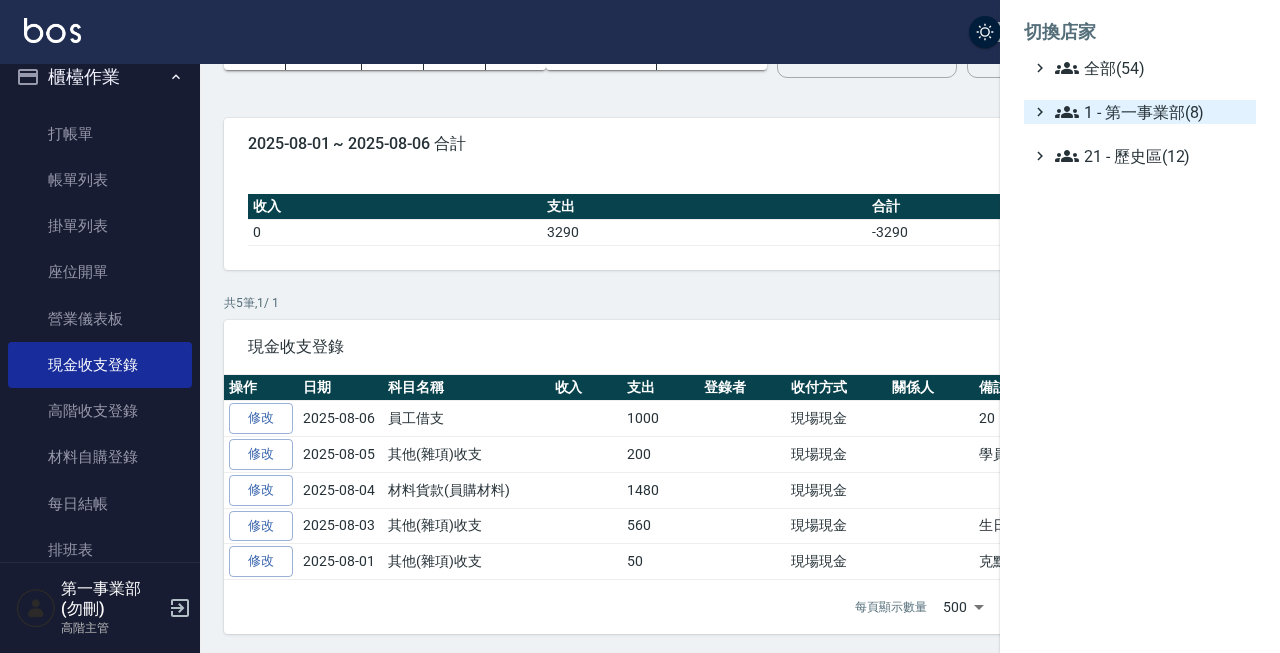 click on "1 - 第一事業部(8)" at bounding box center (1151, 112) 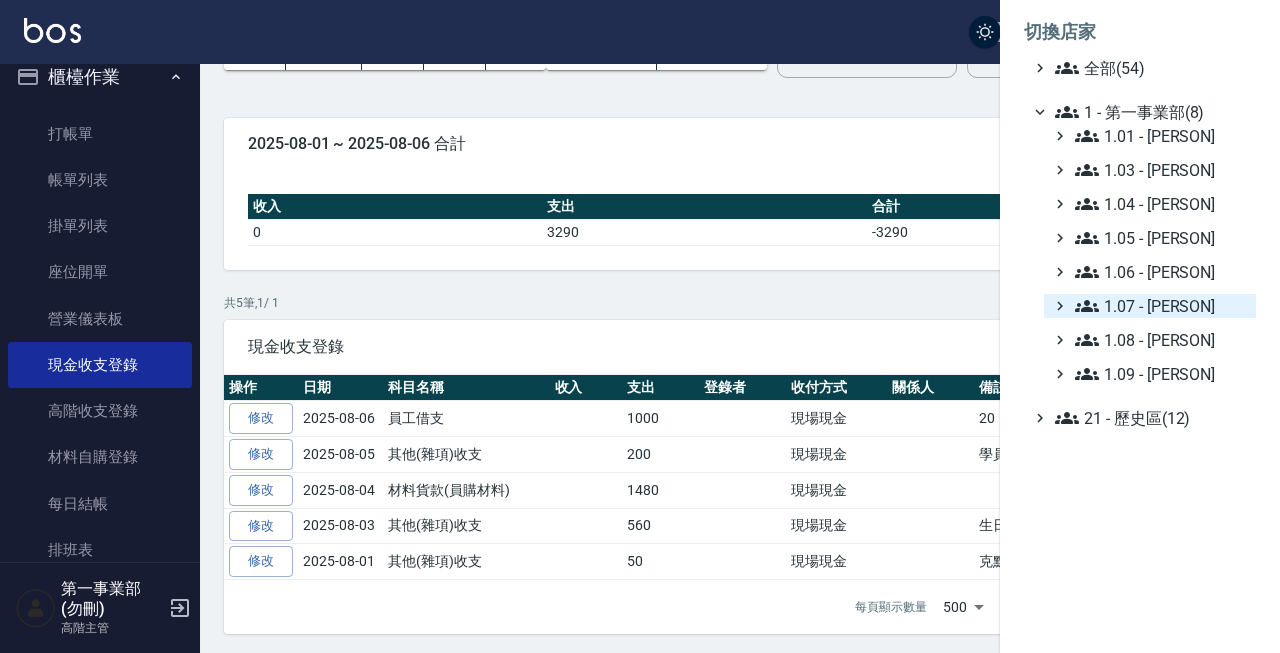 click on "1.07 - [NAME] ([NUMBER])" at bounding box center (1161, 306) 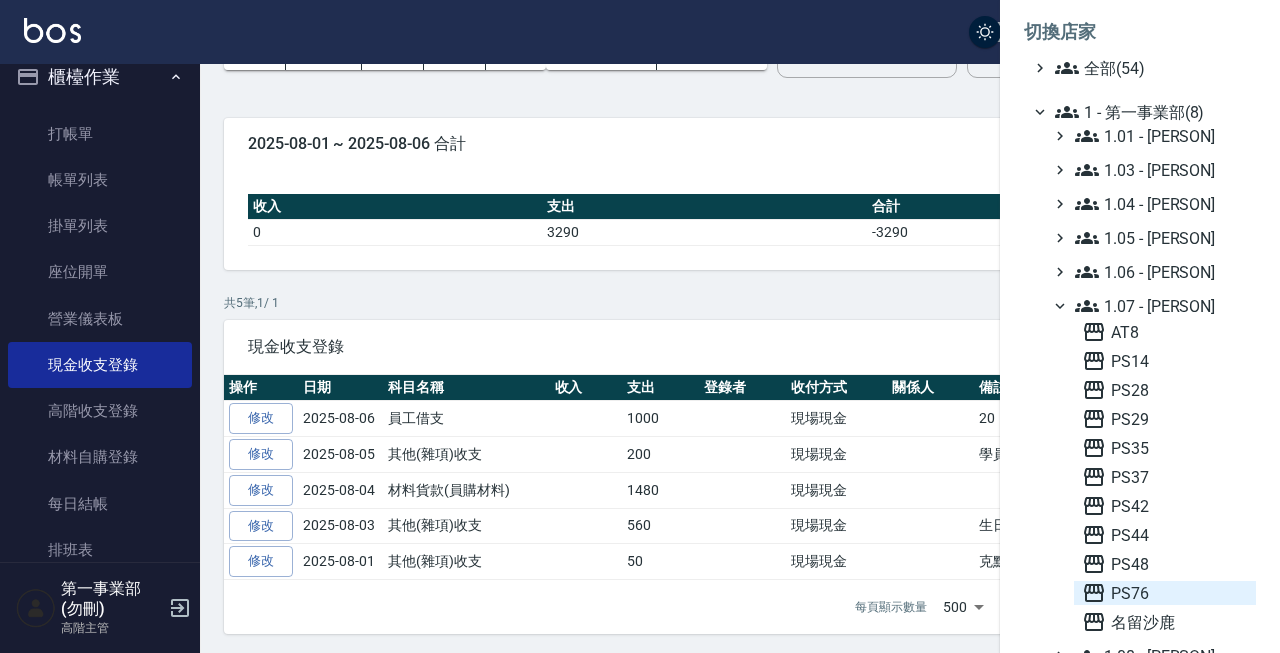 click on "PS76" at bounding box center [1165, 593] 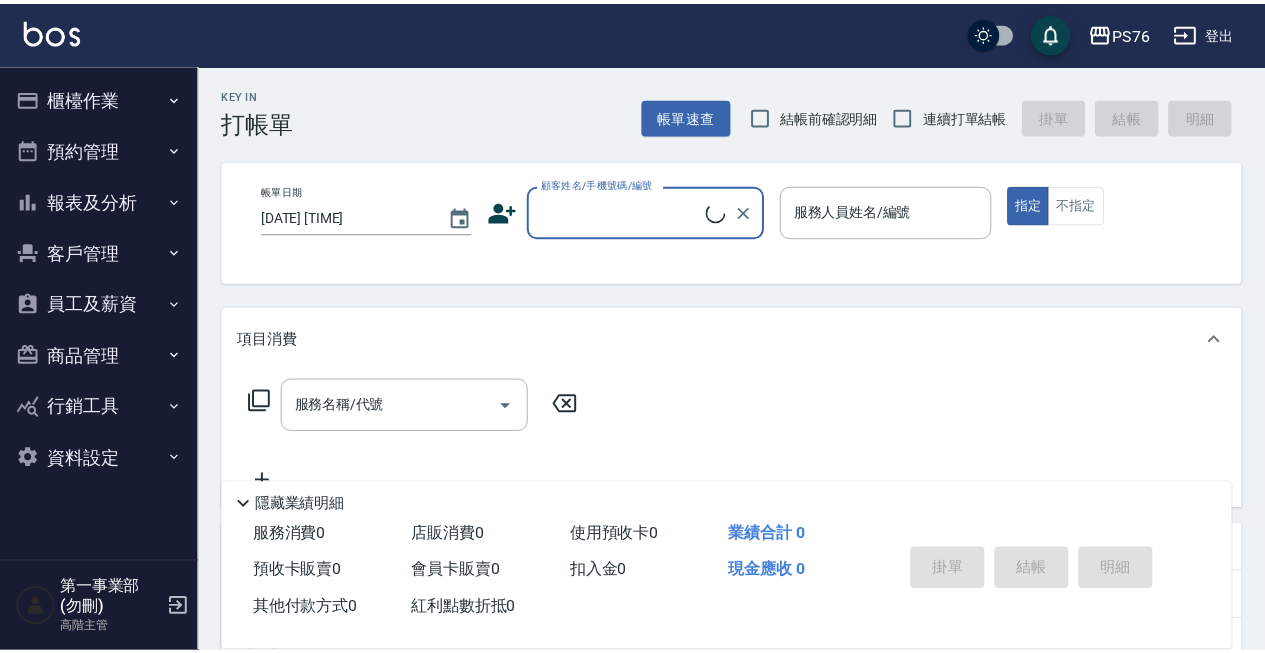 scroll, scrollTop: 0, scrollLeft: 0, axis: both 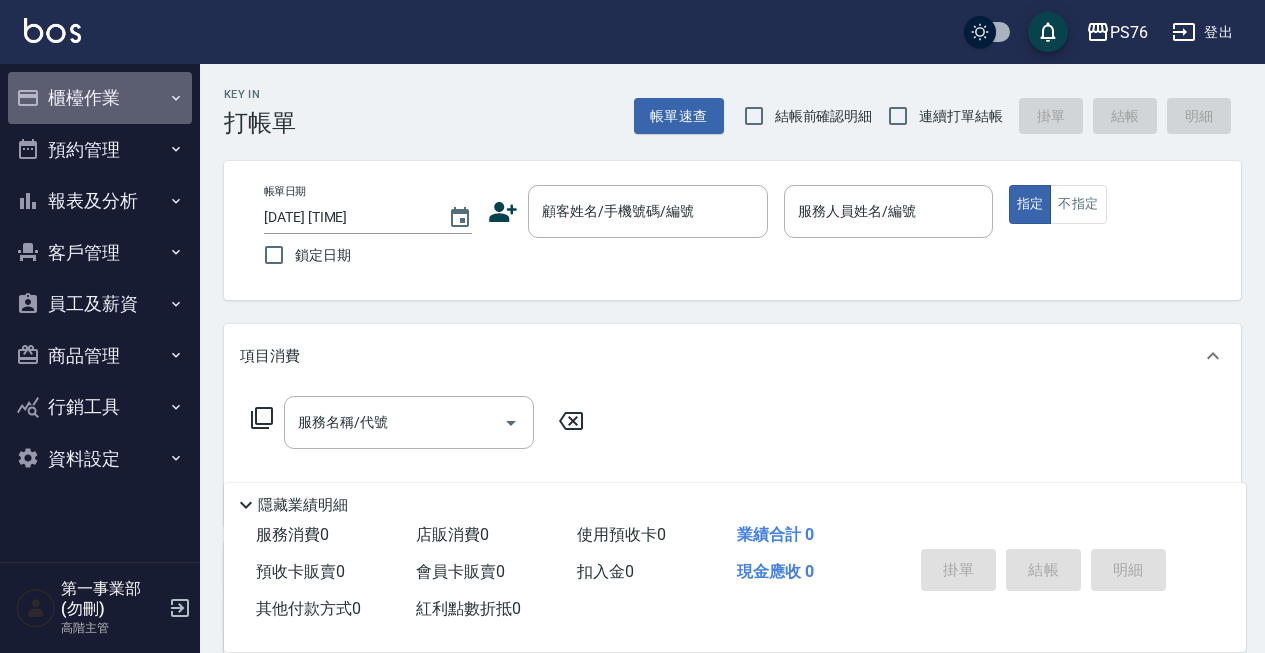 click on "櫃檯作業" at bounding box center [100, 98] 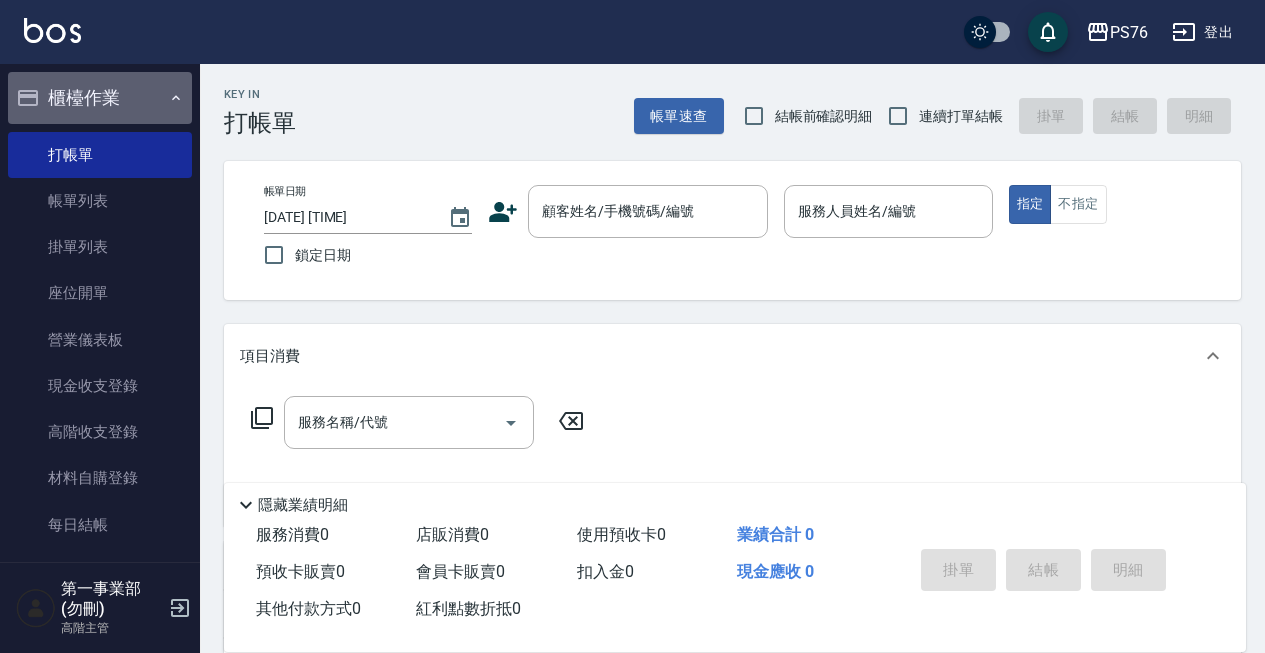 click on "櫃檯作業" at bounding box center (100, 98) 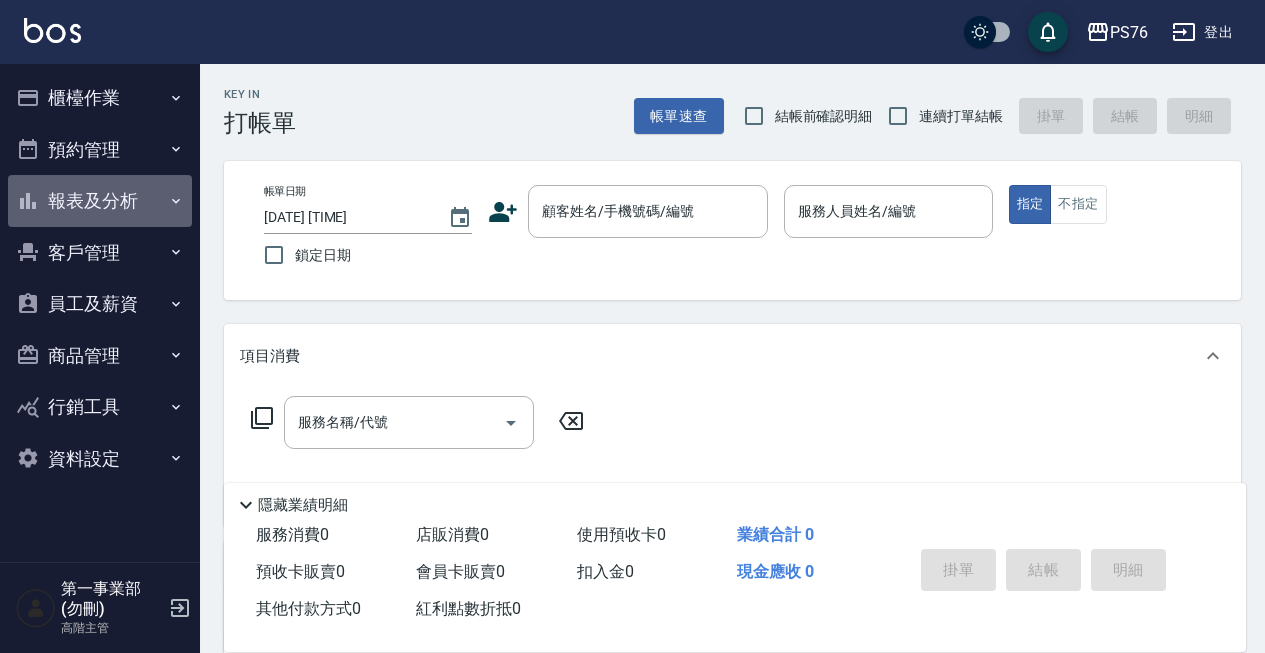click on "報表及分析" at bounding box center (100, 201) 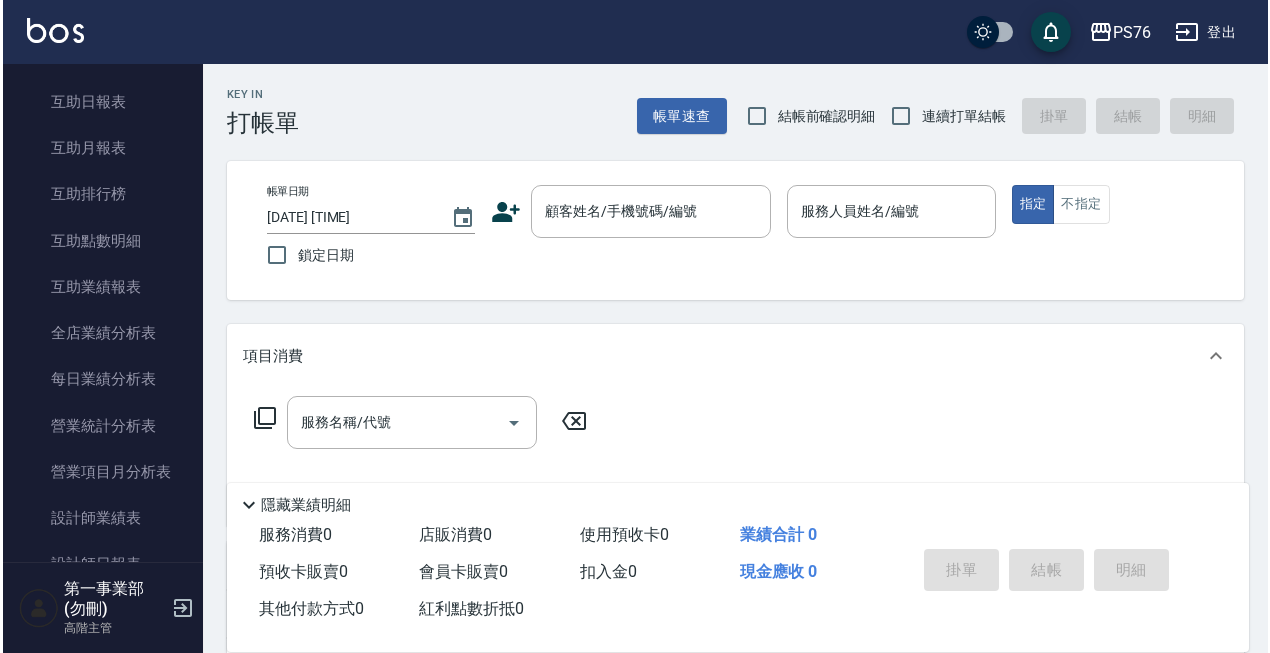 scroll, scrollTop: 0, scrollLeft: 0, axis: both 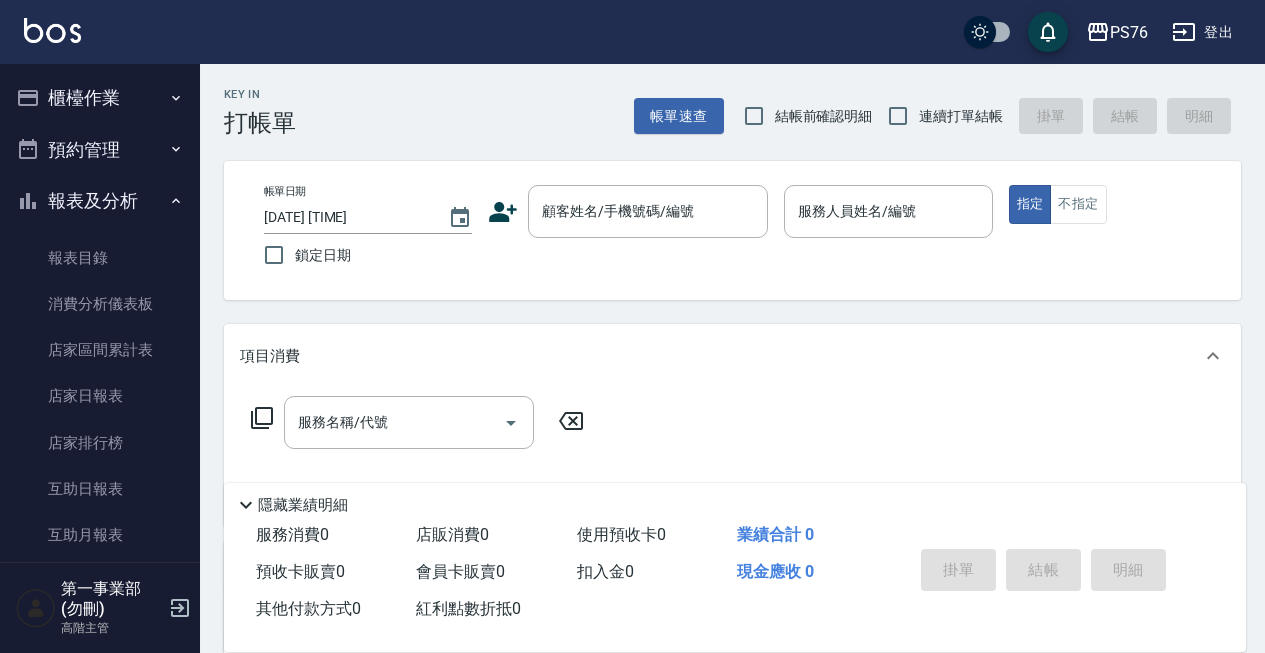 click on "櫃檯作業" at bounding box center [100, 98] 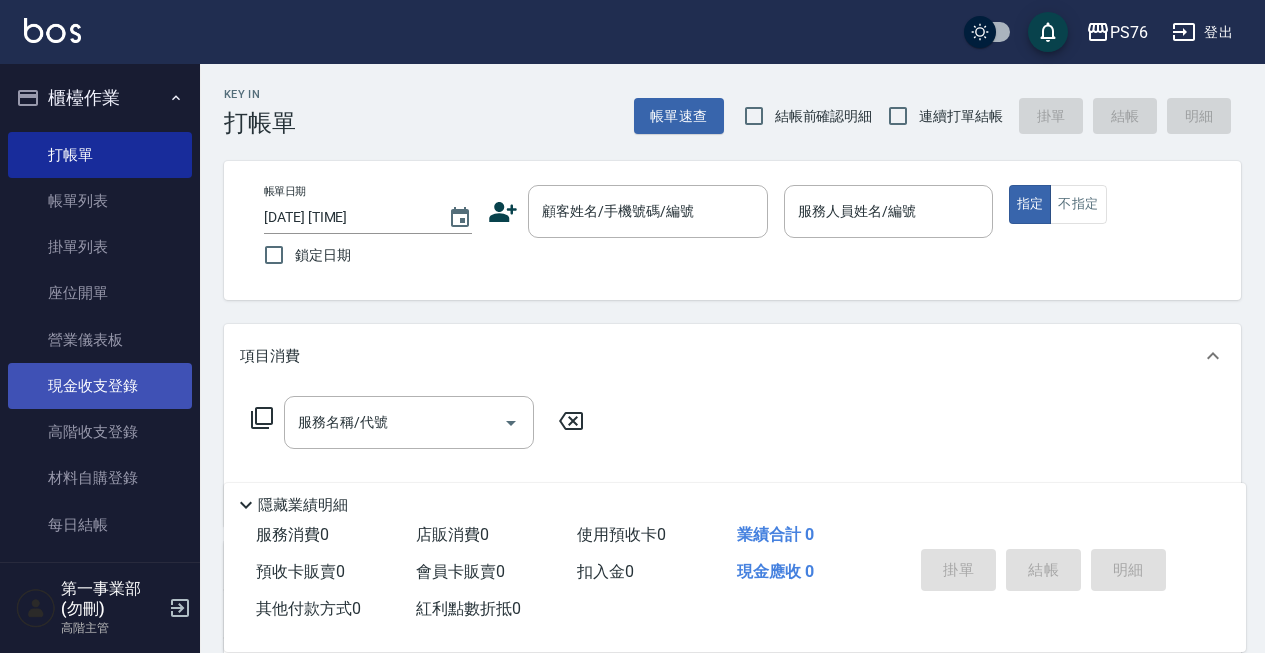 click on "現金收支登錄" at bounding box center [100, 386] 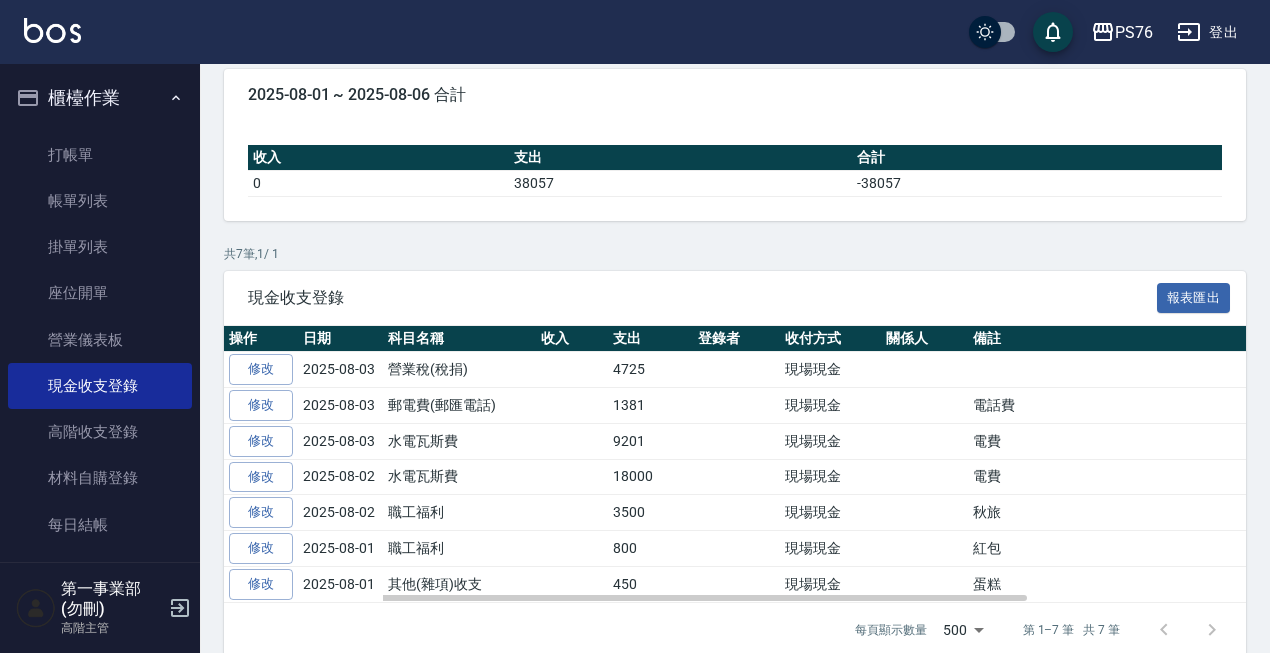 scroll, scrollTop: 198, scrollLeft: 0, axis: vertical 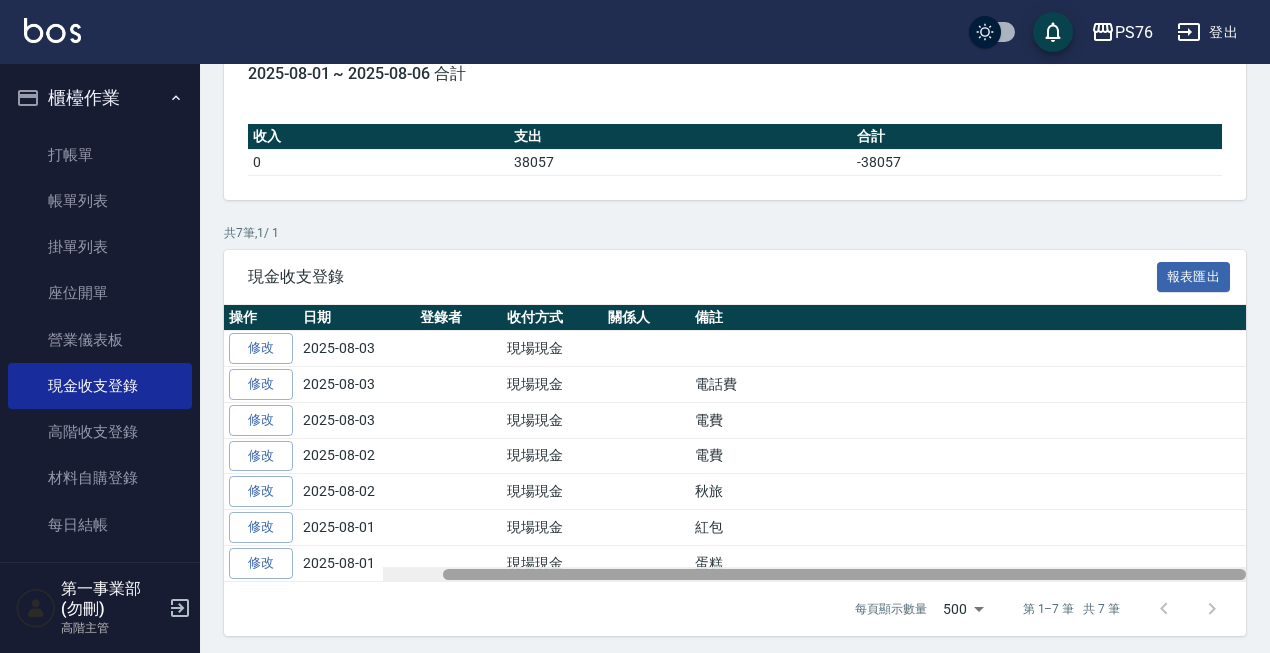 drag, startPoint x: 637, startPoint y: 564, endPoint x: 1012, endPoint y: 573, distance: 375.10797 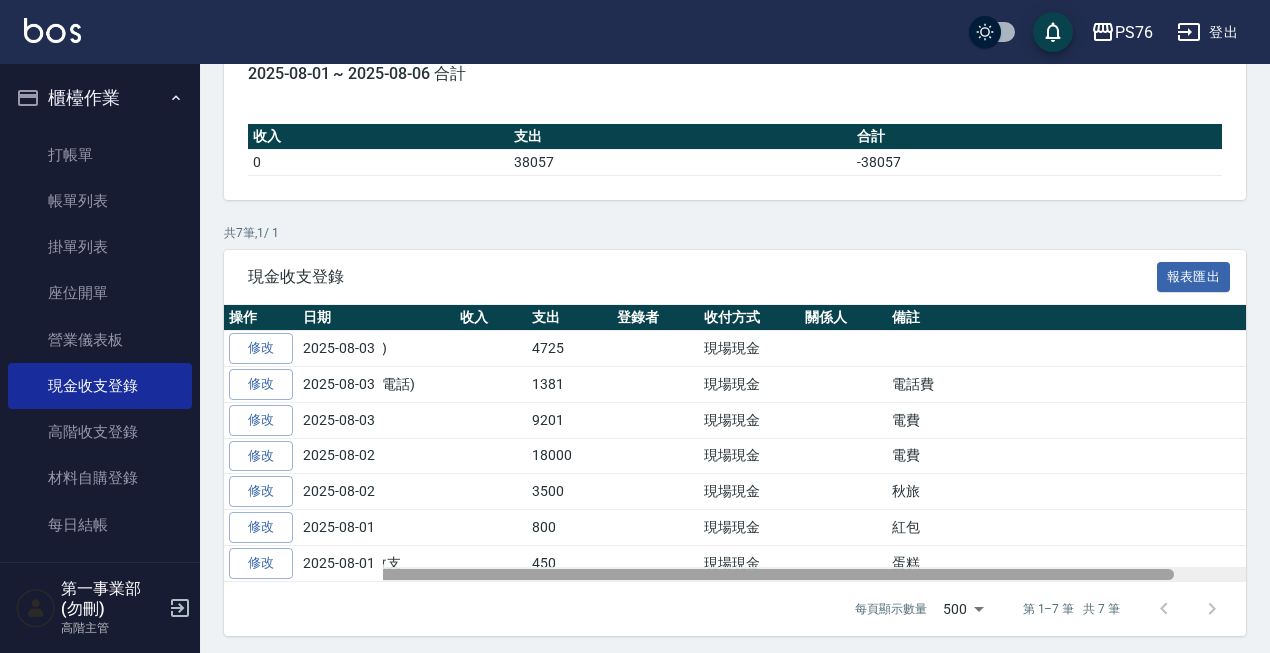 scroll, scrollTop: 0, scrollLeft: 0, axis: both 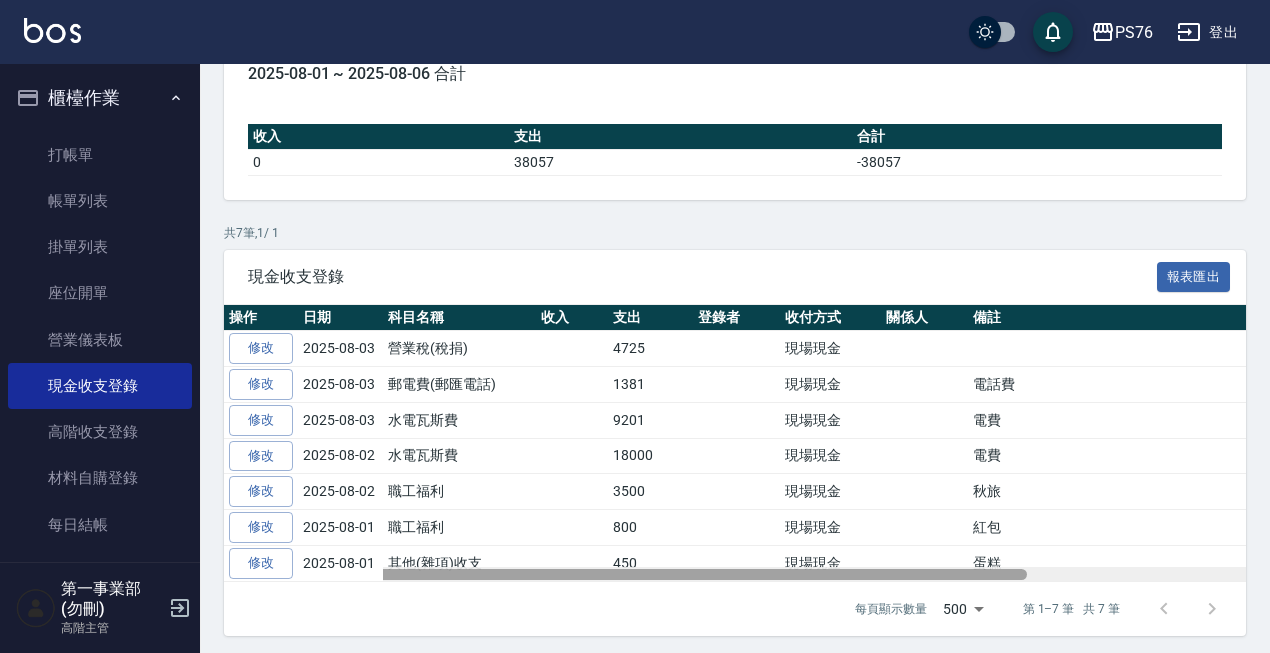 drag, startPoint x: 1012, startPoint y: 569, endPoint x: 446, endPoint y: 558, distance: 566.1069 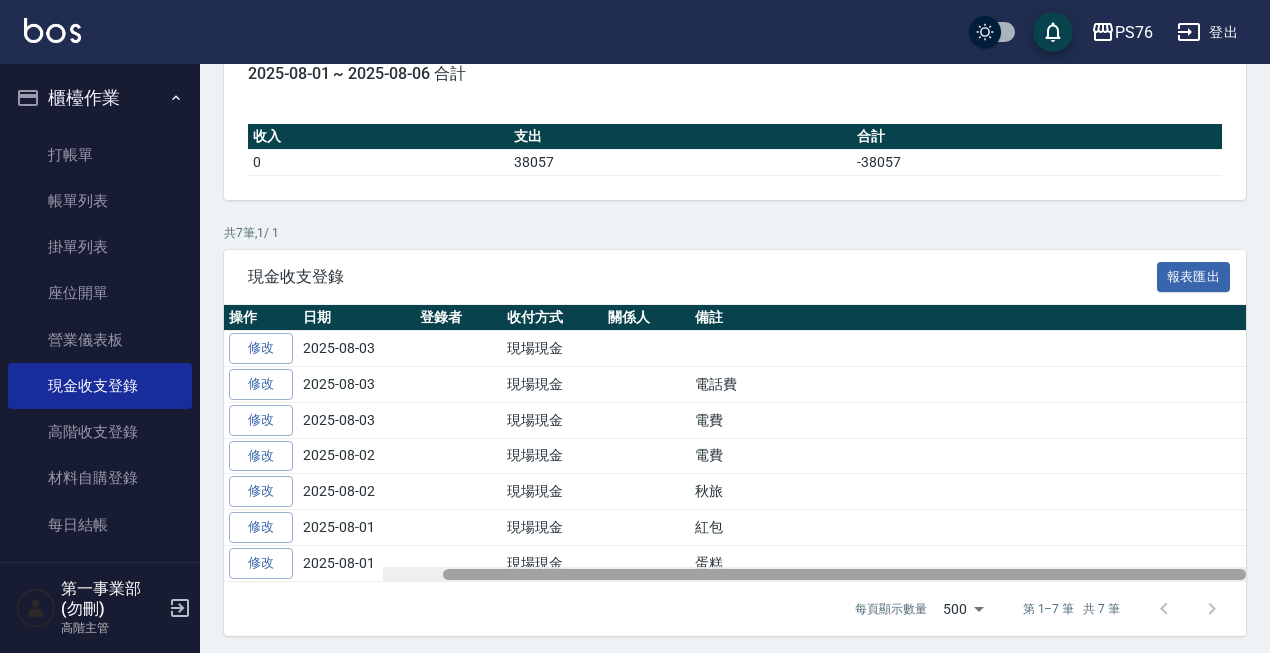 scroll, scrollTop: 0, scrollLeft: 219, axis: horizontal 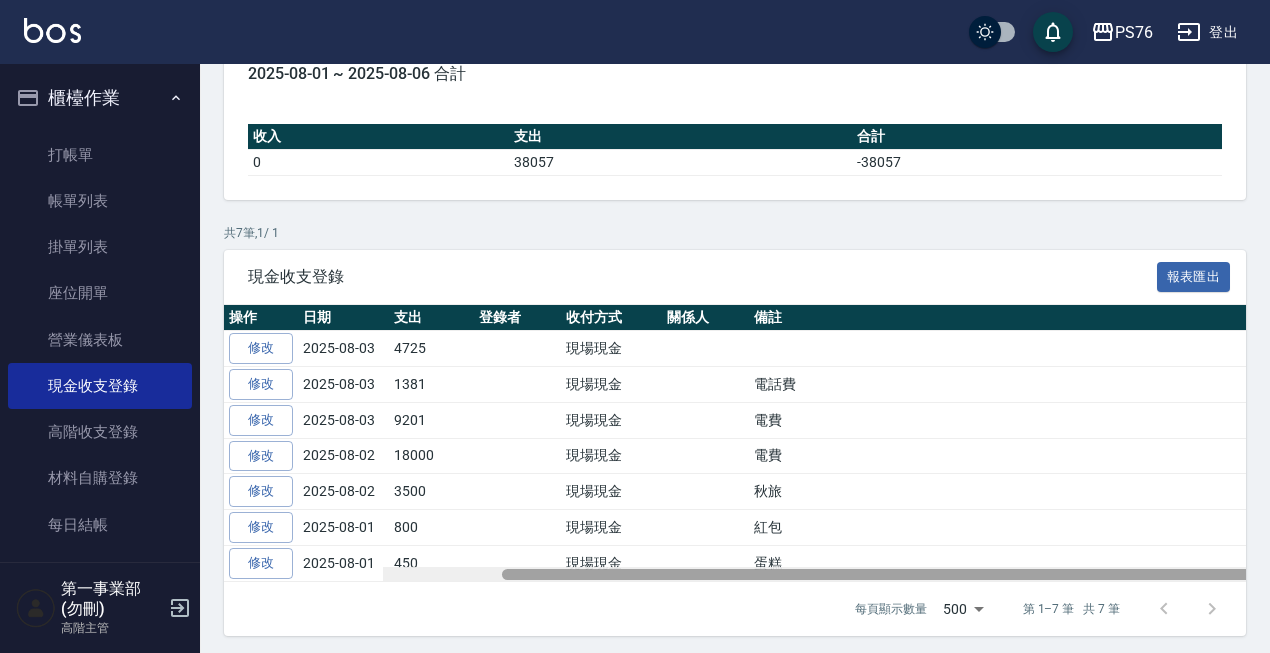 drag, startPoint x: 758, startPoint y: 571, endPoint x: 931, endPoint y: 570, distance: 173.00288 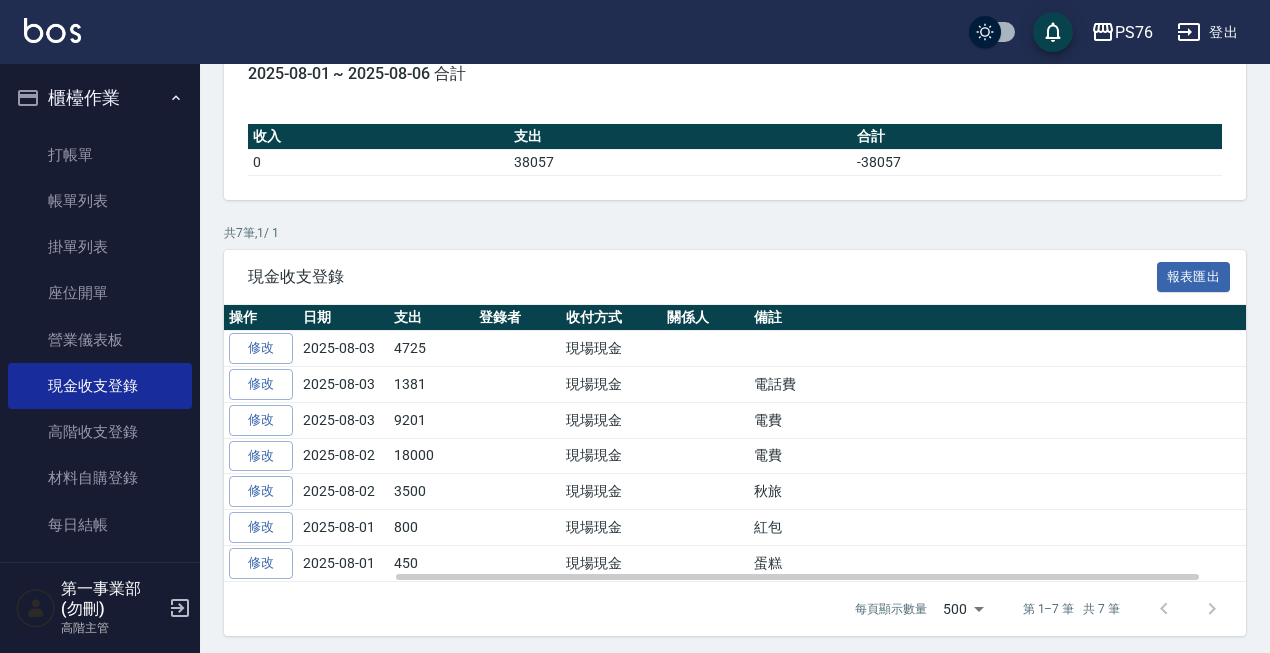 scroll, scrollTop: 0, scrollLeft: 0, axis: both 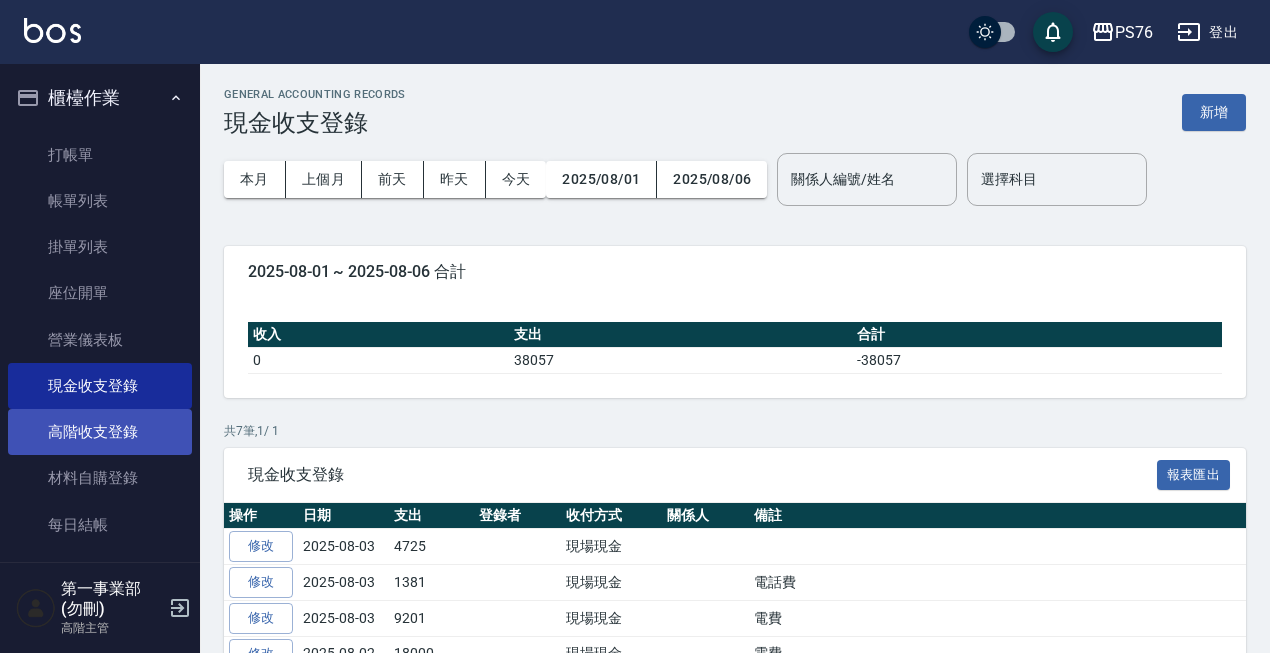 click on "高階收支登錄" at bounding box center (100, 432) 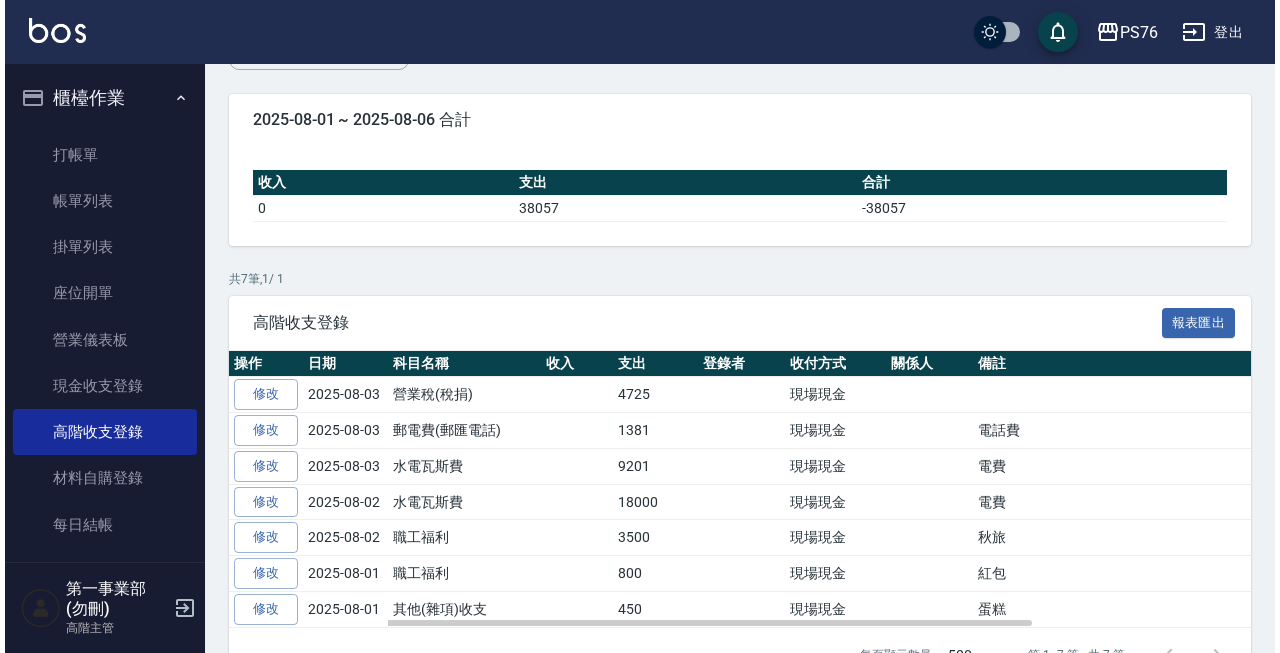 scroll, scrollTop: 261, scrollLeft: 0, axis: vertical 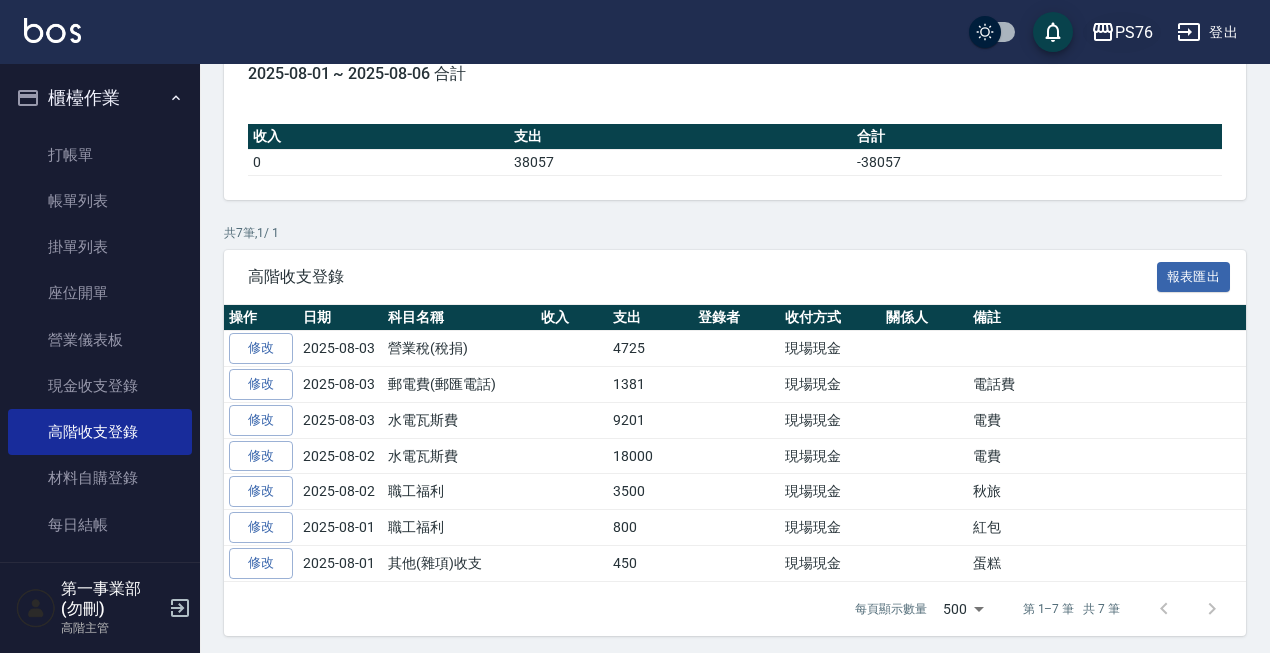 click 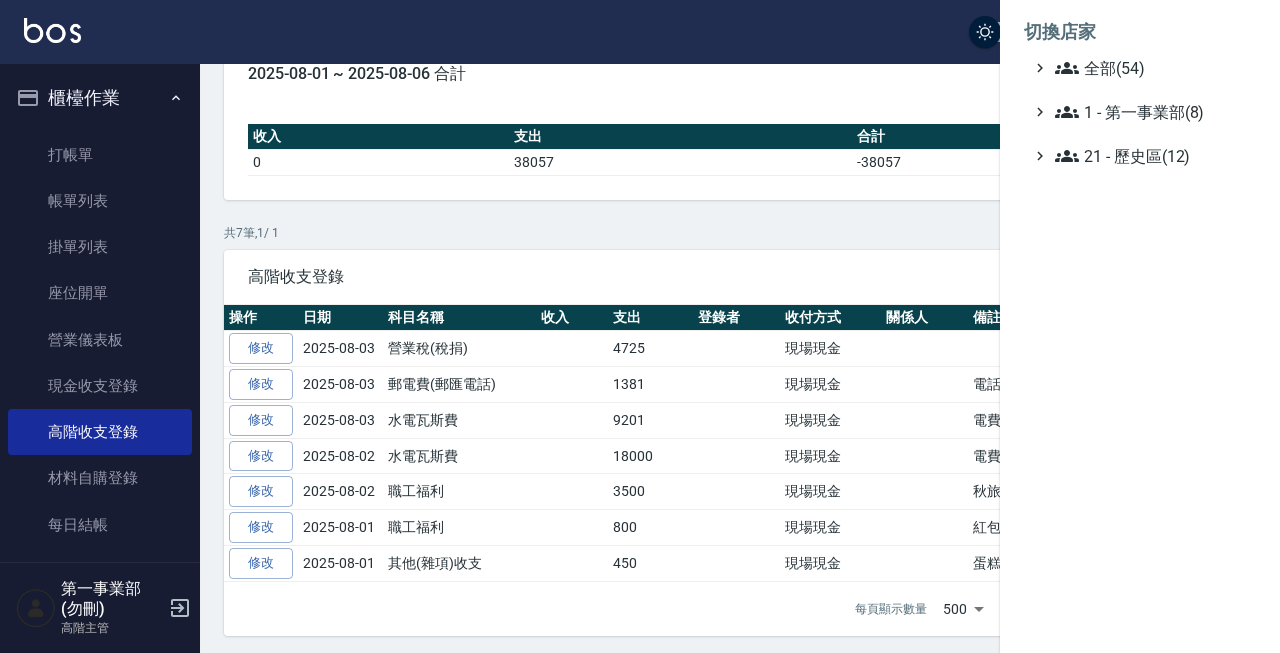 click on "全部(54) 1 - 第一事業部(8) 21 - 歷史區(12)" at bounding box center (1140, 112) 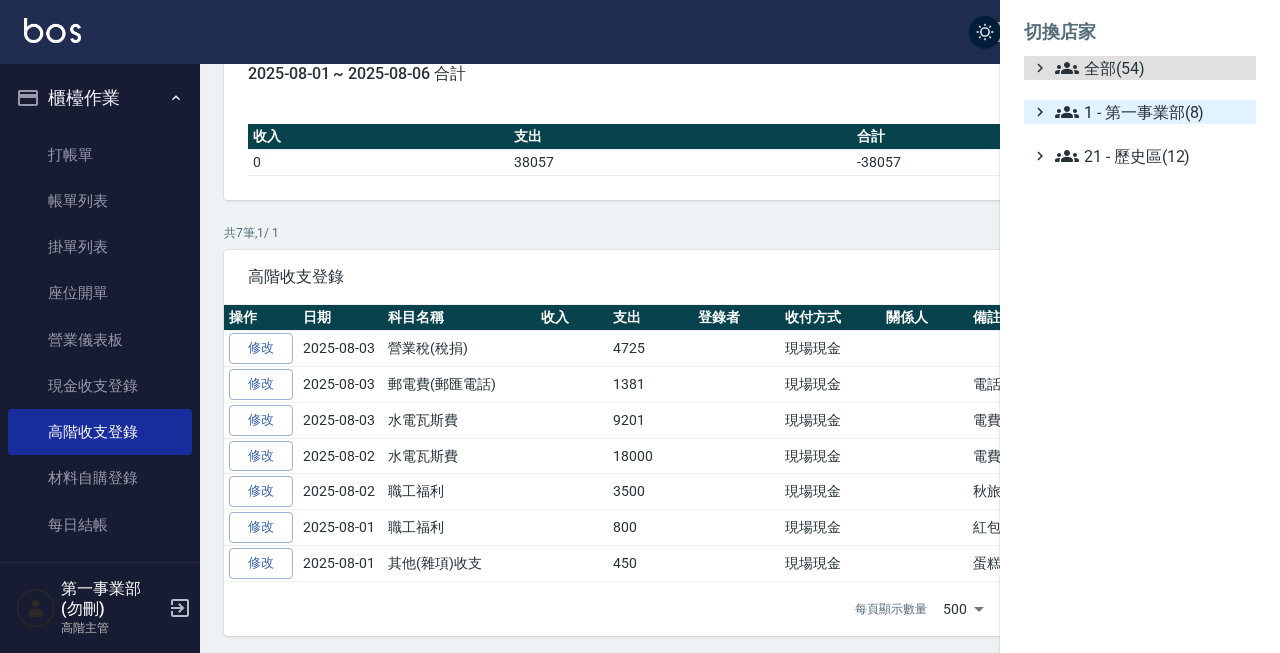 click on "1 - 第一事業部(8)" at bounding box center [1151, 112] 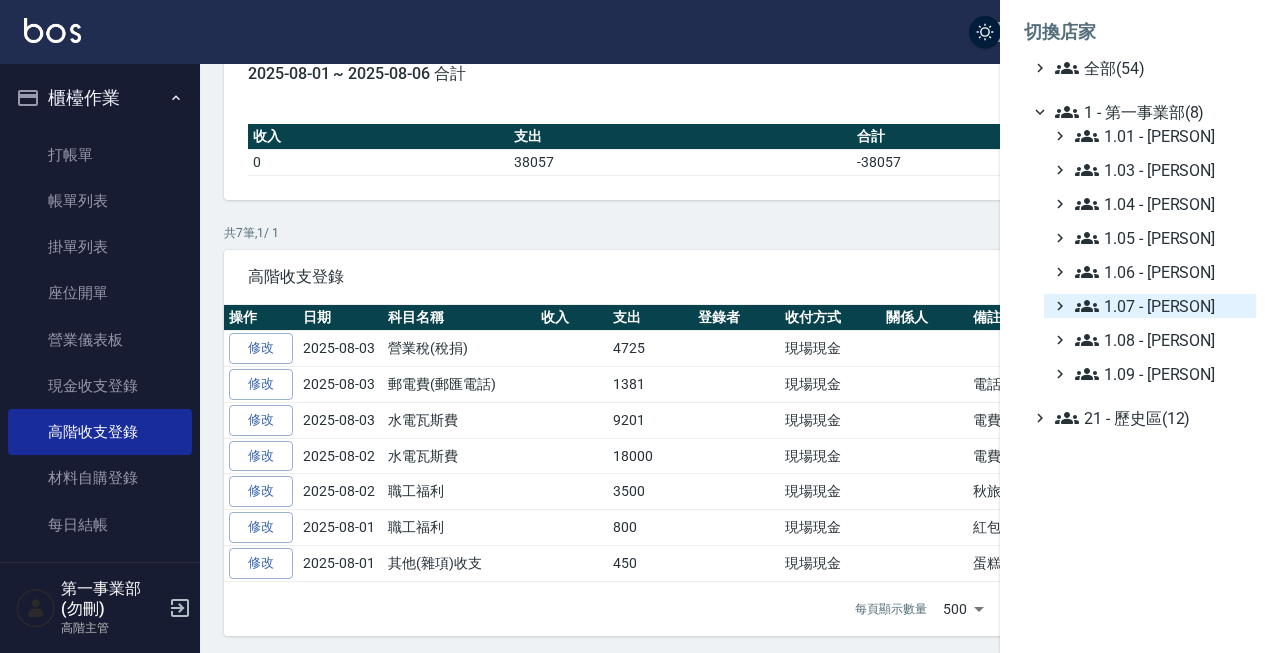 click on "1.07 - 蔡佳均(11)" at bounding box center [1161, 306] 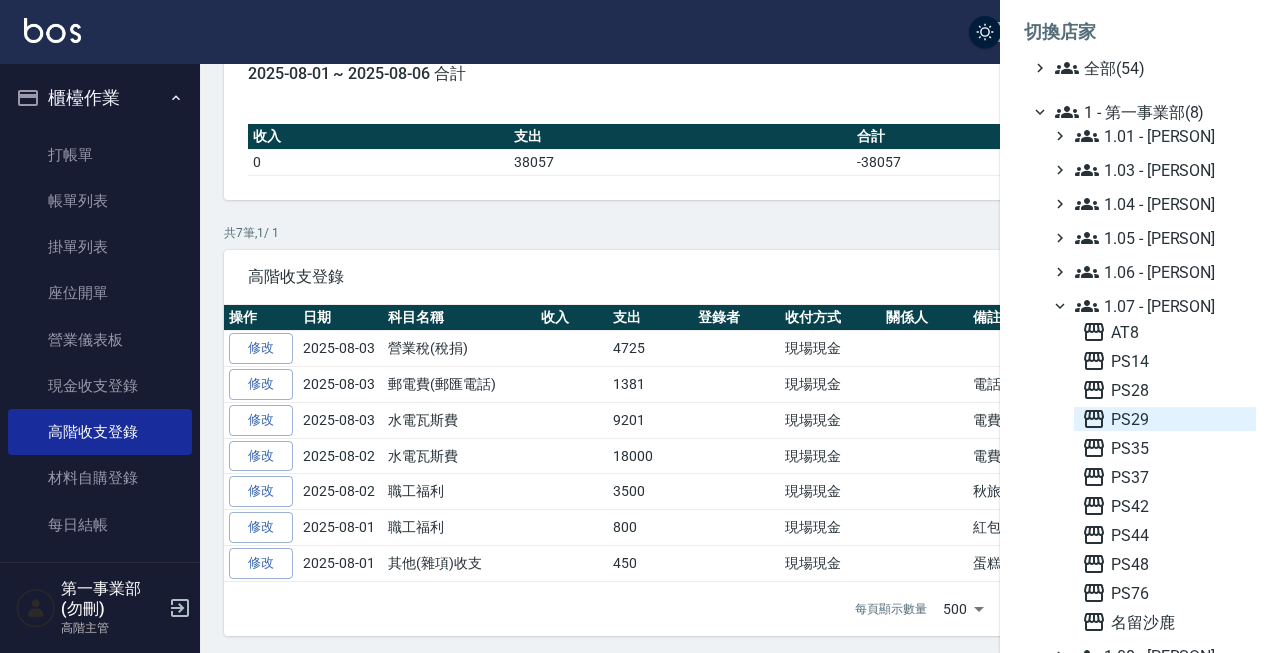click on "PS29" at bounding box center (1165, 419) 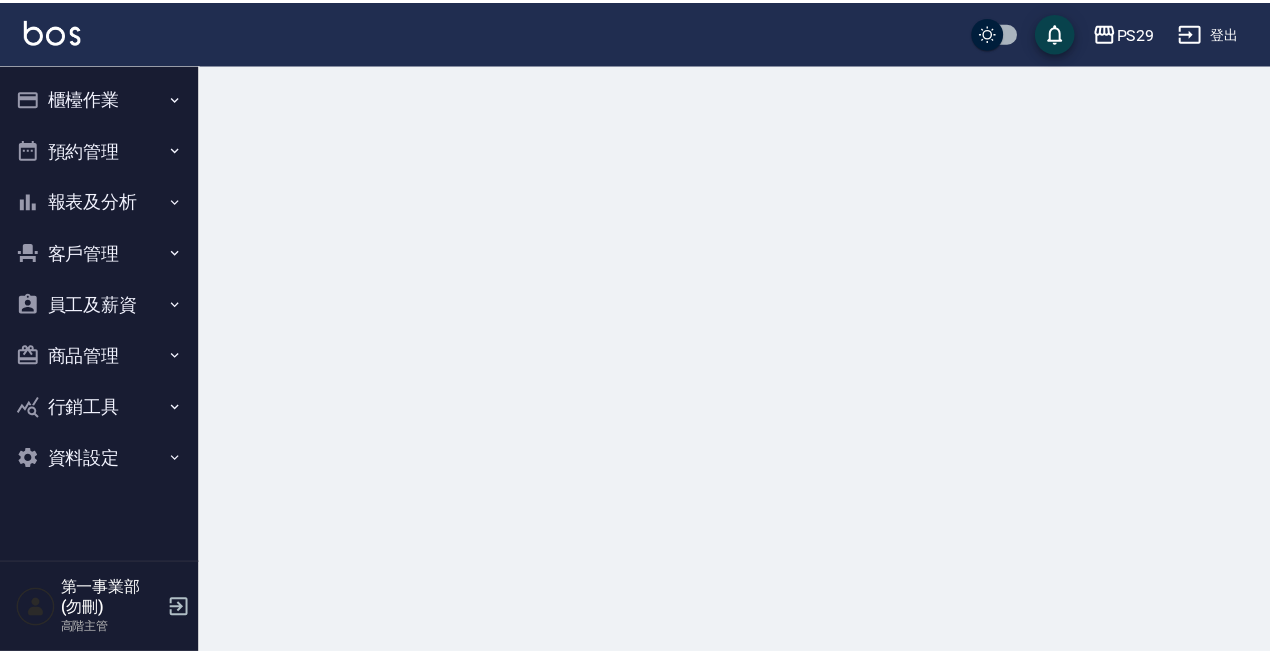 scroll, scrollTop: 0, scrollLeft: 0, axis: both 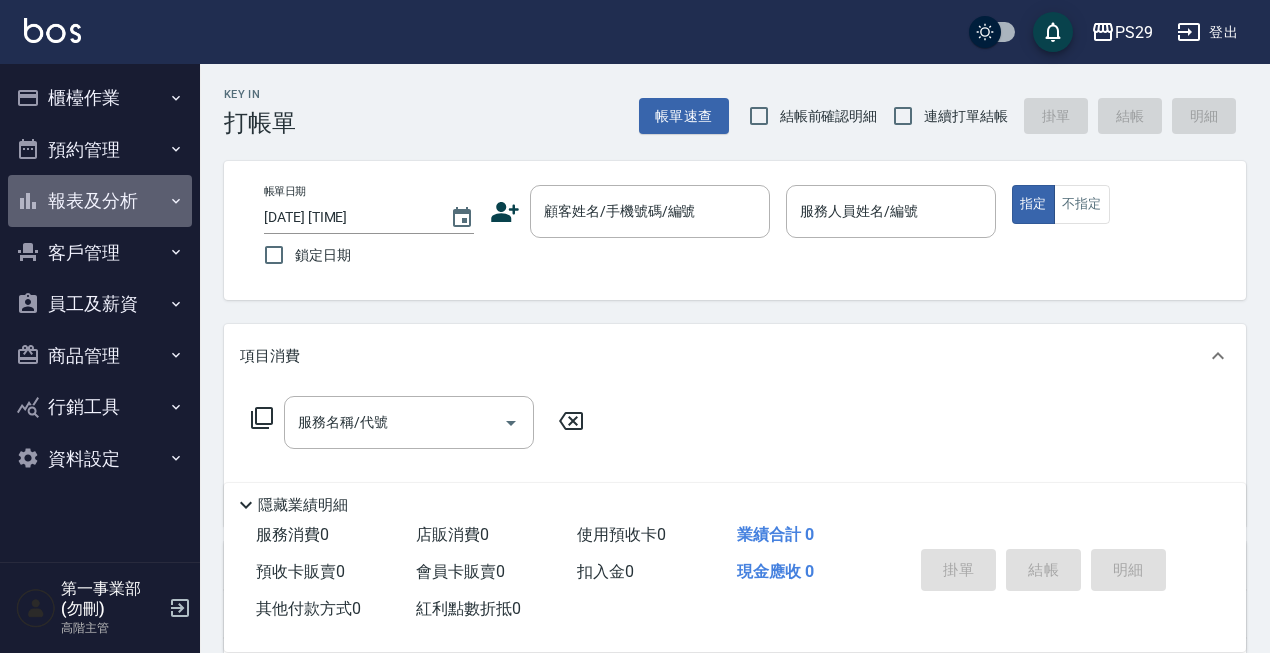 click on "報表及分析" at bounding box center (100, 201) 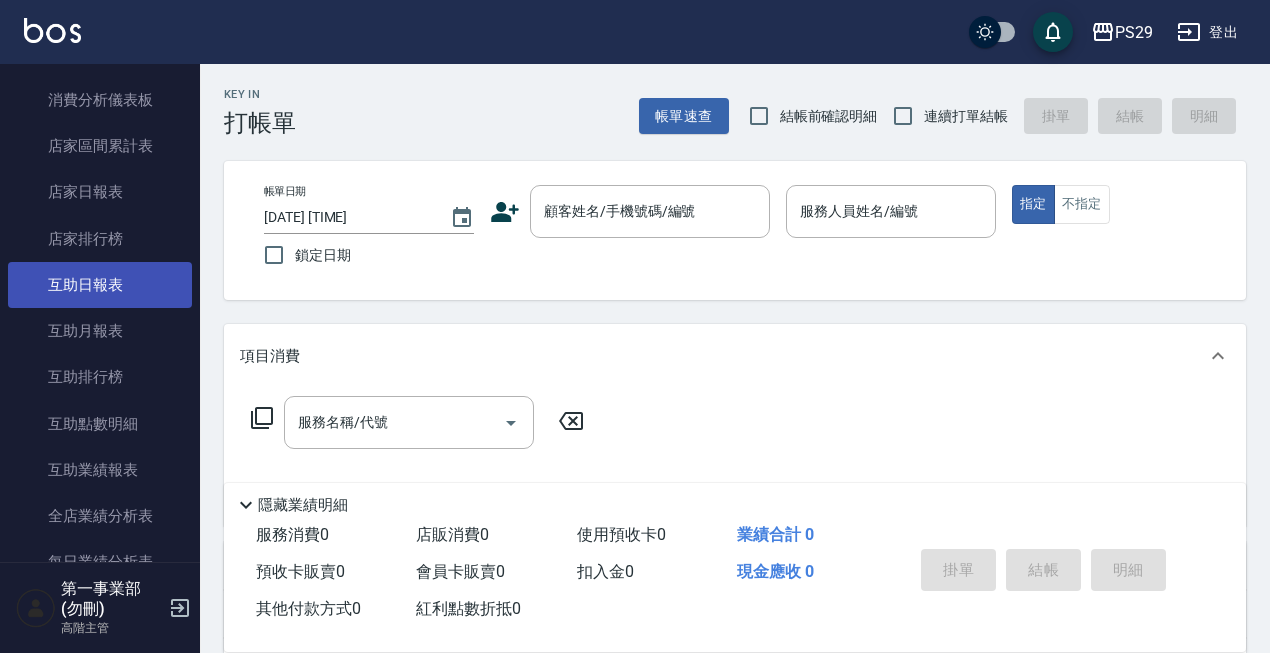 scroll, scrollTop: 0, scrollLeft: 0, axis: both 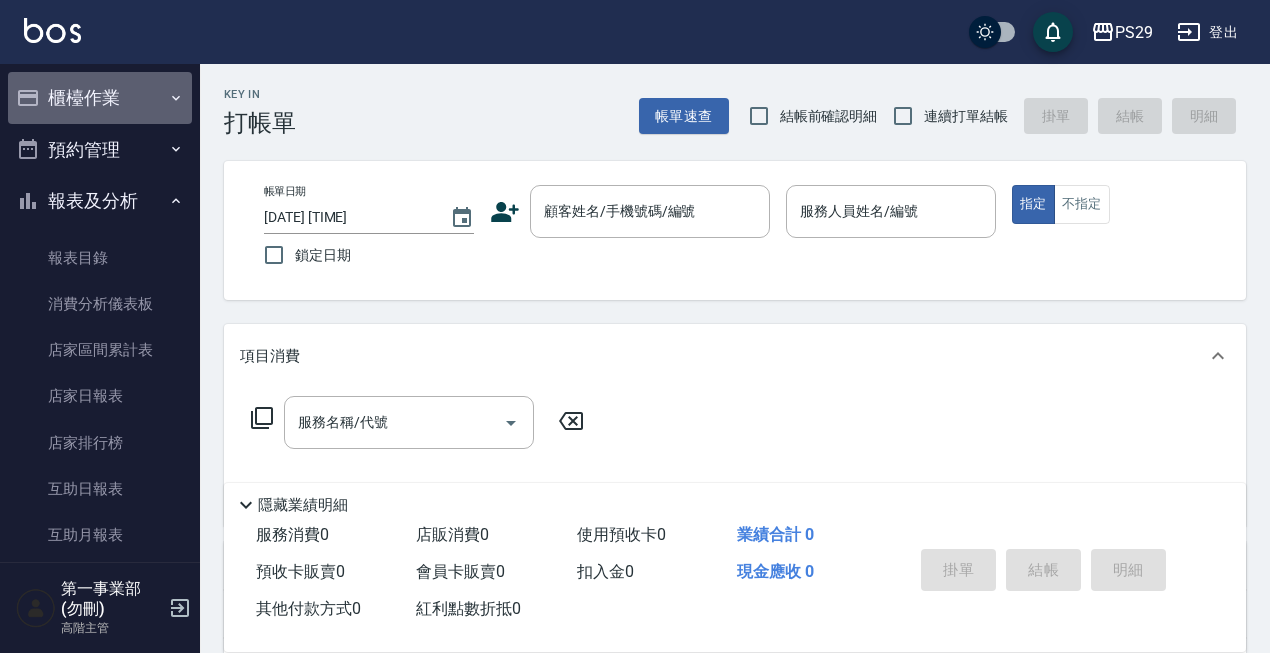 click on "櫃檯作業" at bounding box center [100, 98] 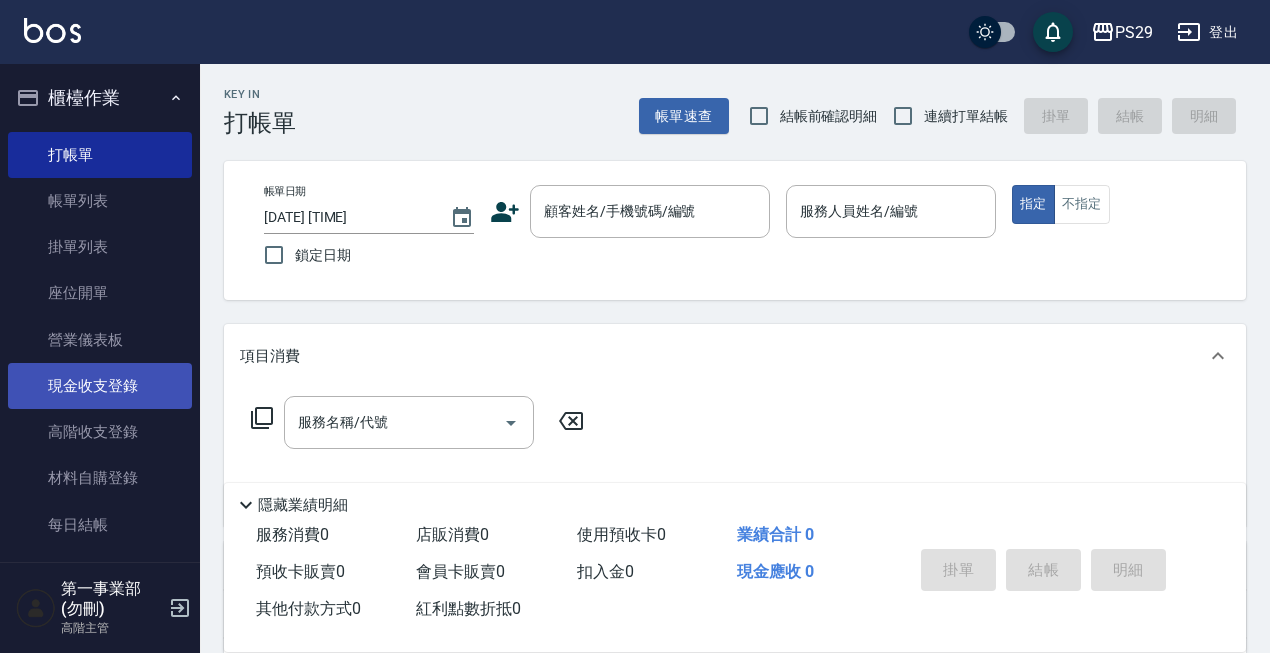 click on "現金收支登錄" at bounding box center [100, 386] 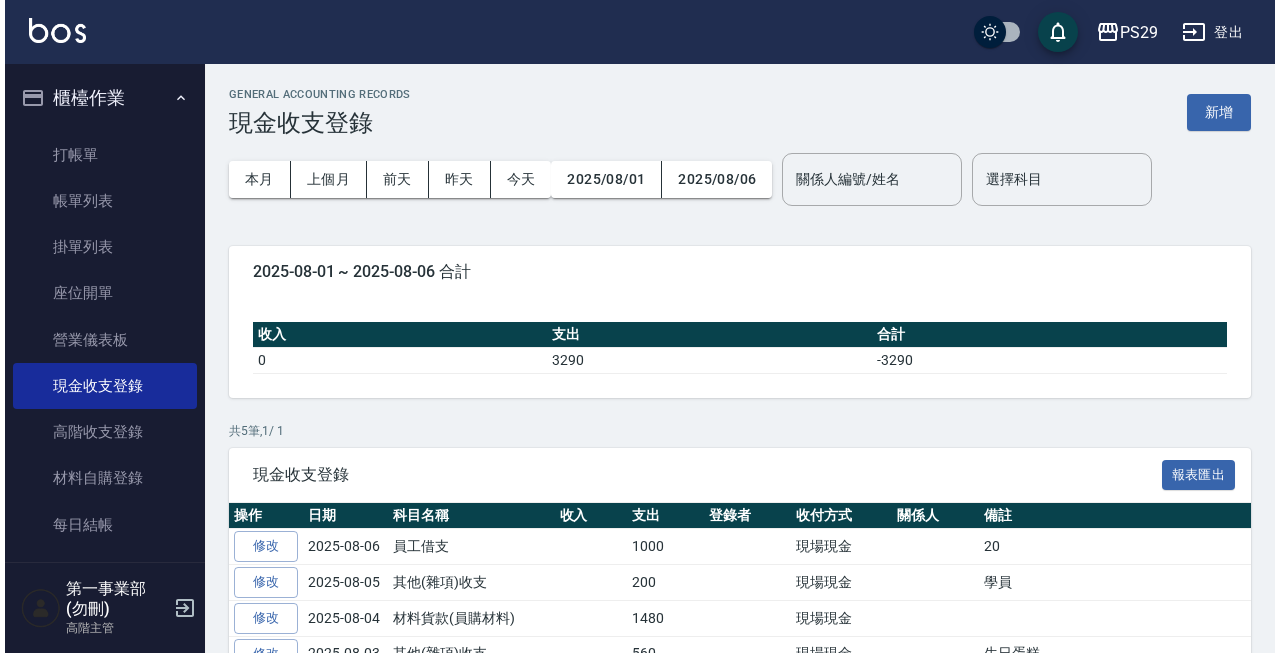 scroll, scrollTop: 128, scrollLeft: 0, axis: vertical 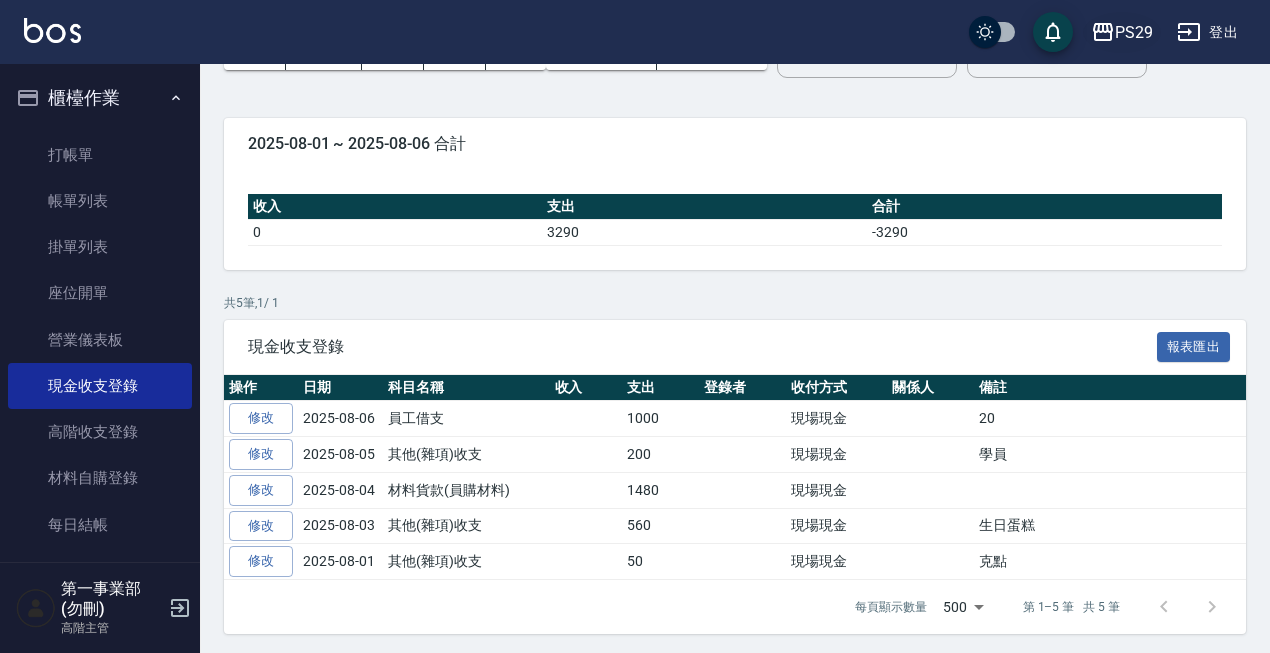 click on "PS29" at bounding box center [1134, 32] 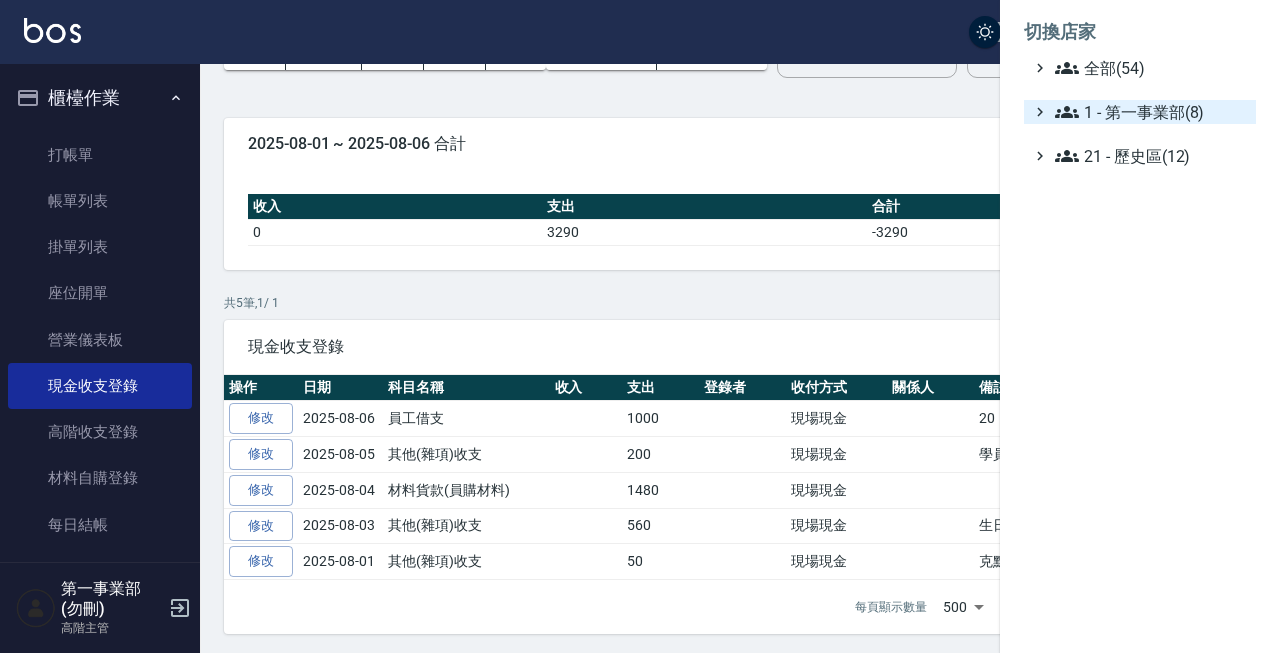 click on "1 - 第一事業部(8)" at bounding box center (1151, 112) 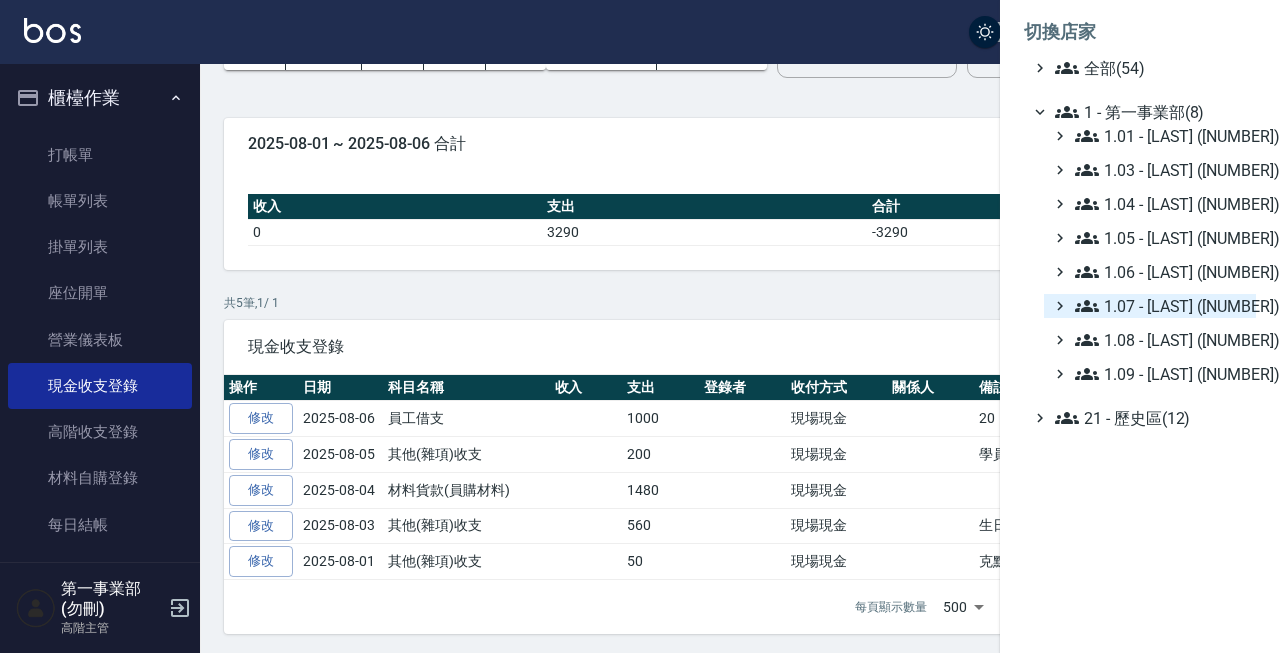 click on "1.07 - [NAME] ([NUMBER])" at bounding box center (1161, 306) 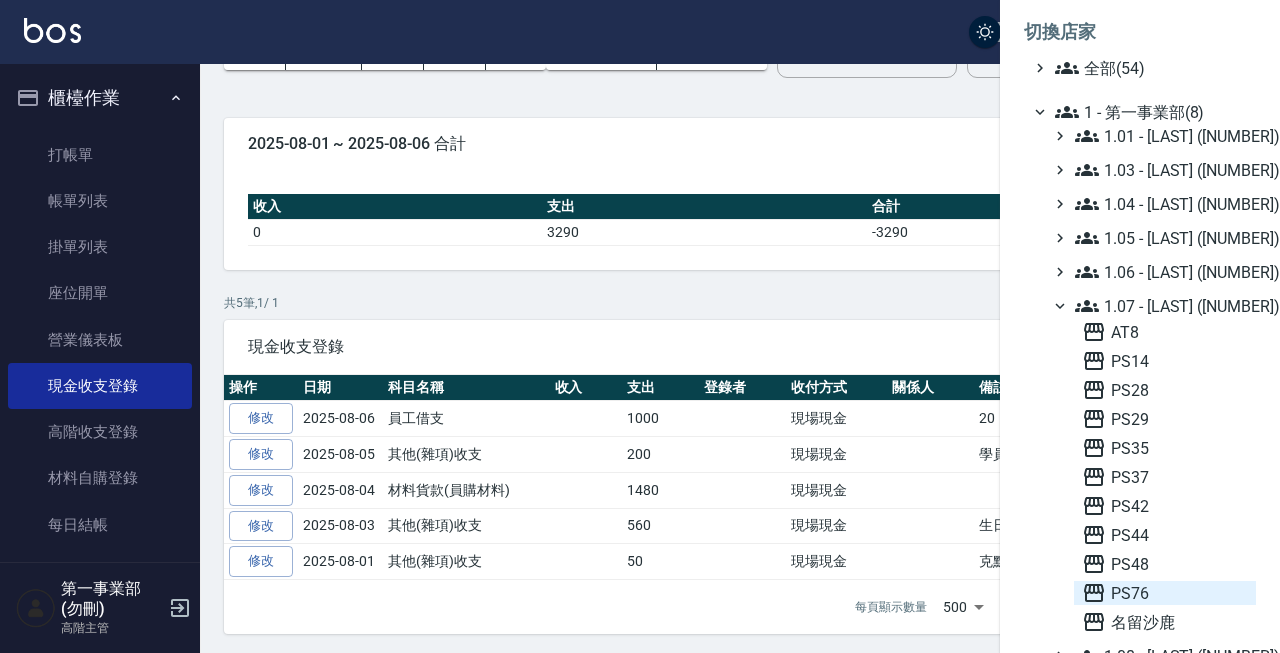click on "PS76" at bounding box center (1165, 593) 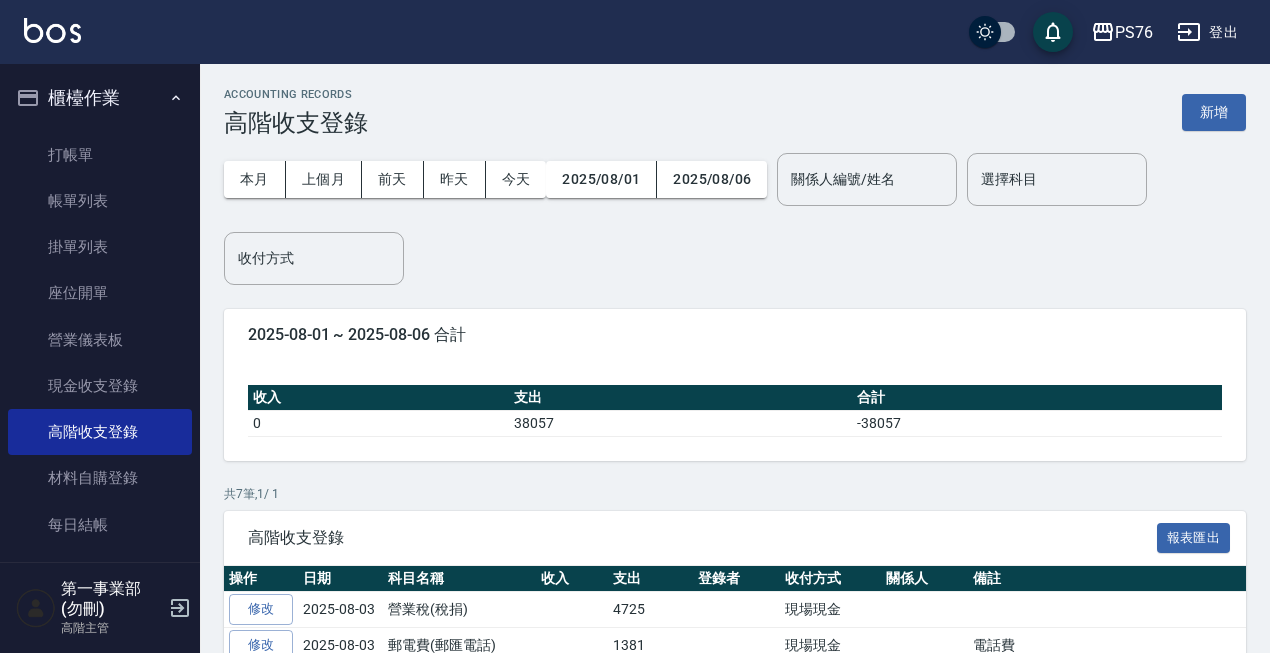 scroll, scrollTop: 0, scrollLeft: 0, axis: both 